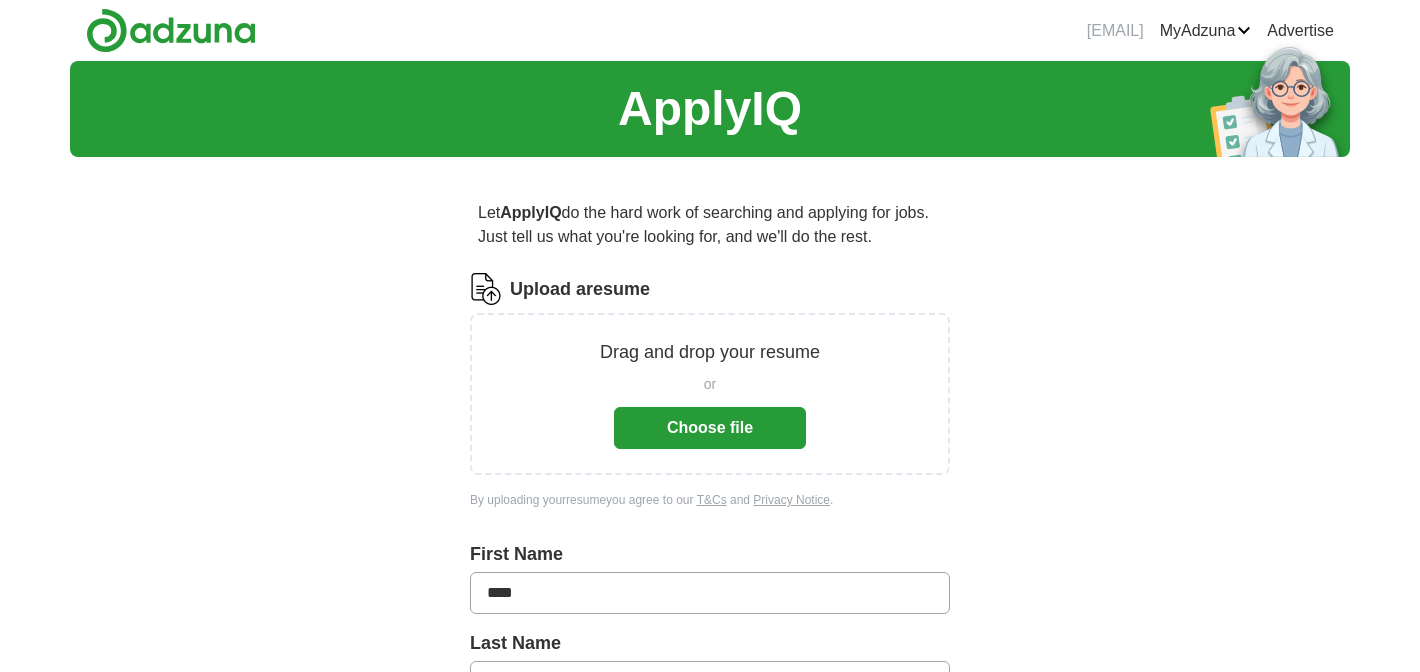 scroll, scrollTop: 0, scrollLeft: 0, axis: both 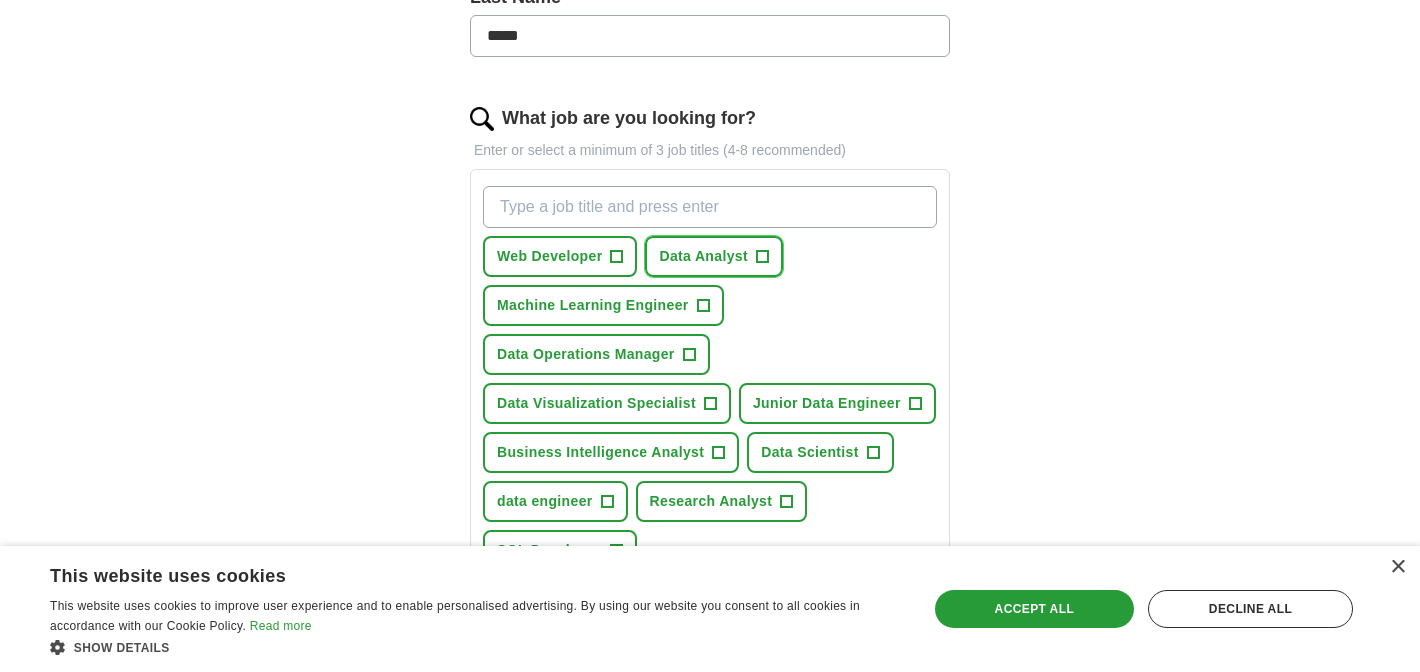 click on "+" at bounding box center [762, 257] 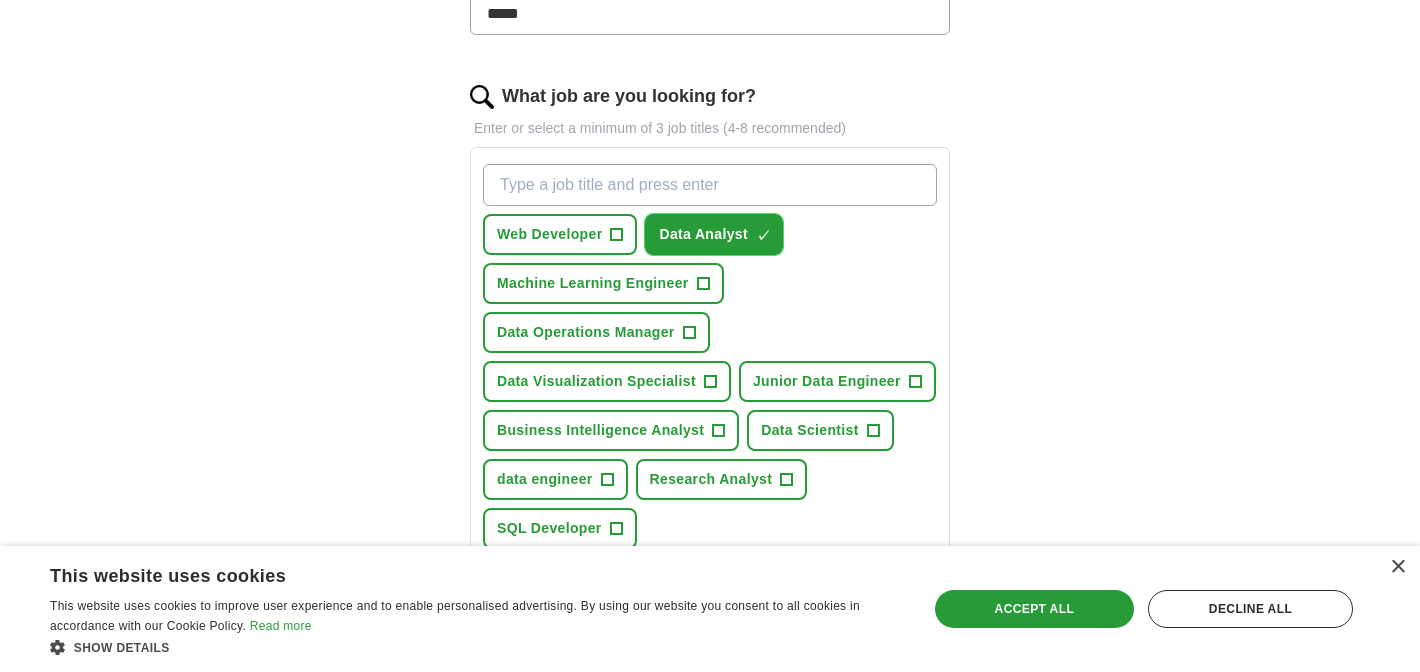 scroll, scrollTop: 590, scrollLeft: 0, axis: vertical 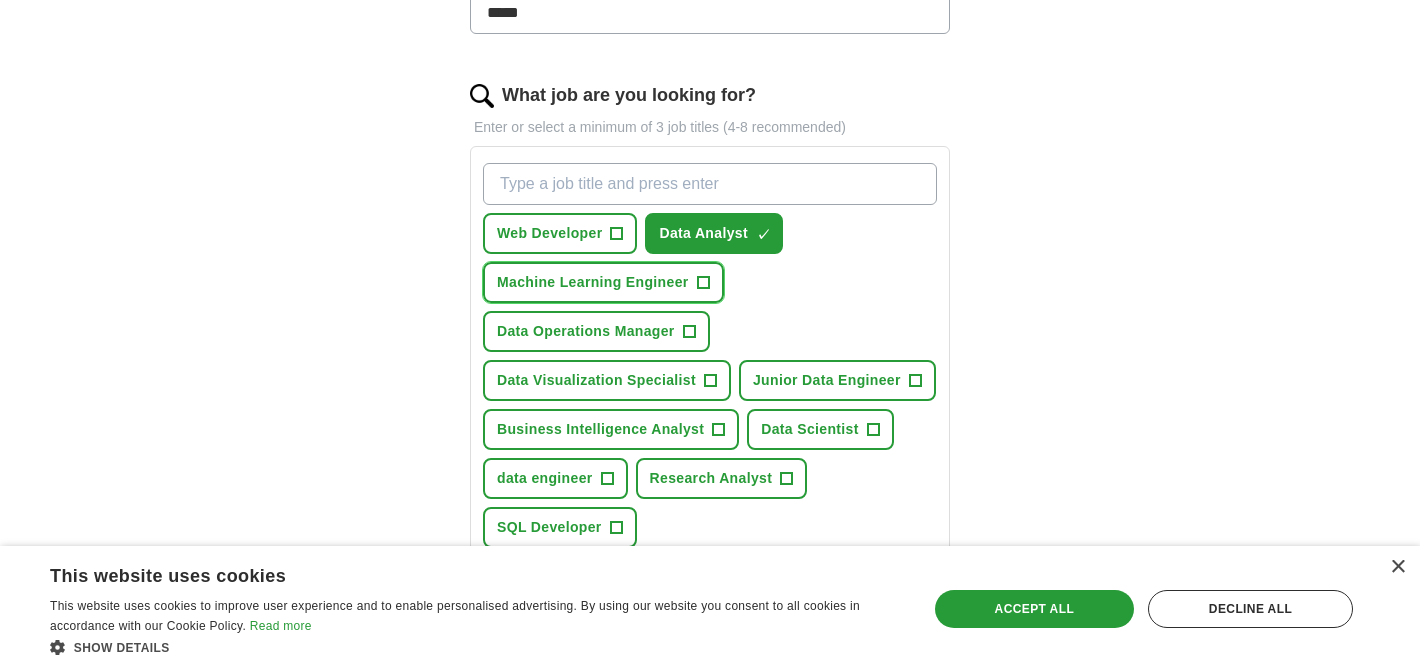 click on "+" at bounding box center [703, 283] 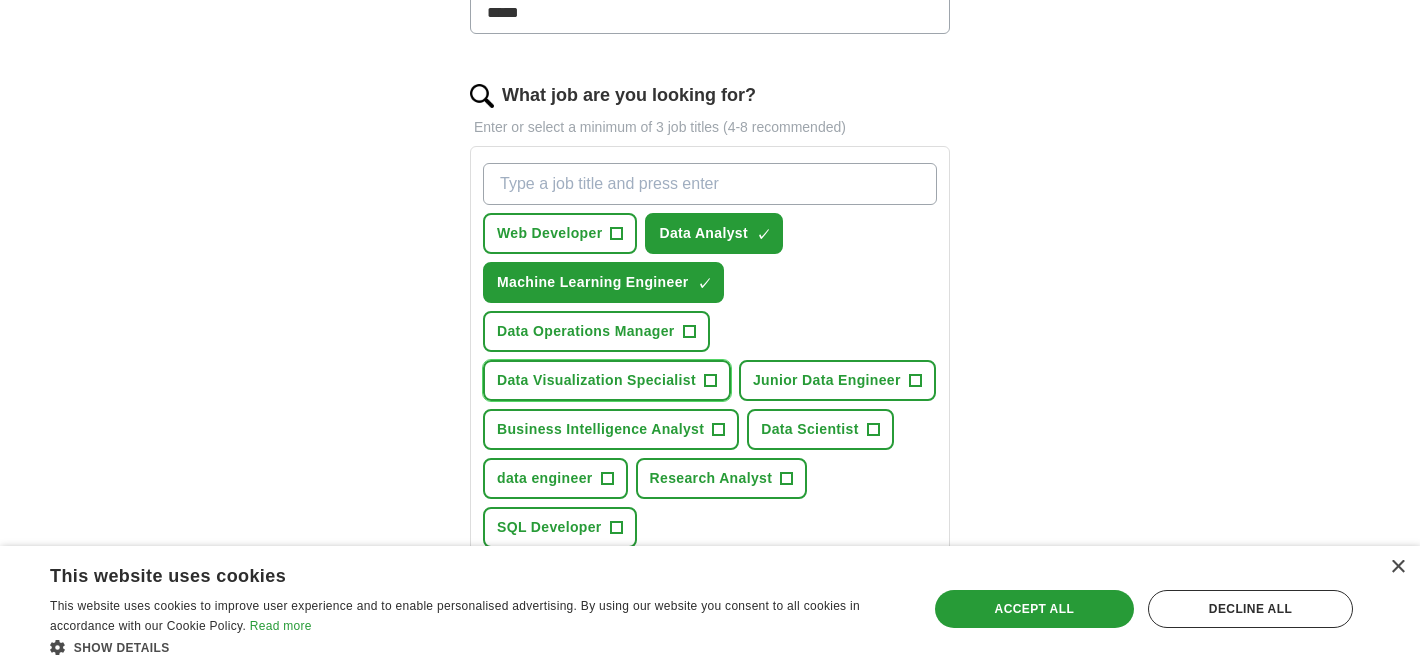 click on "+" at bounding box center (710, 381) 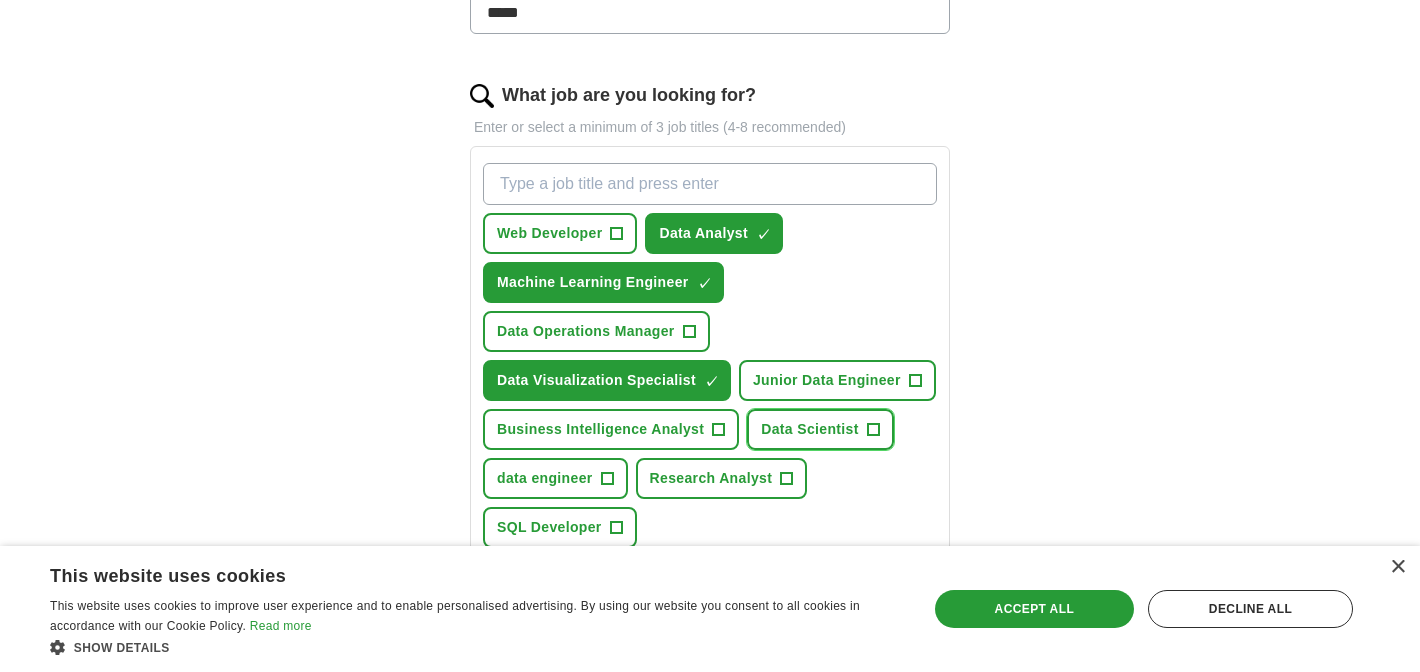 click on "Data Scientist" at bounding box center [810, 429] 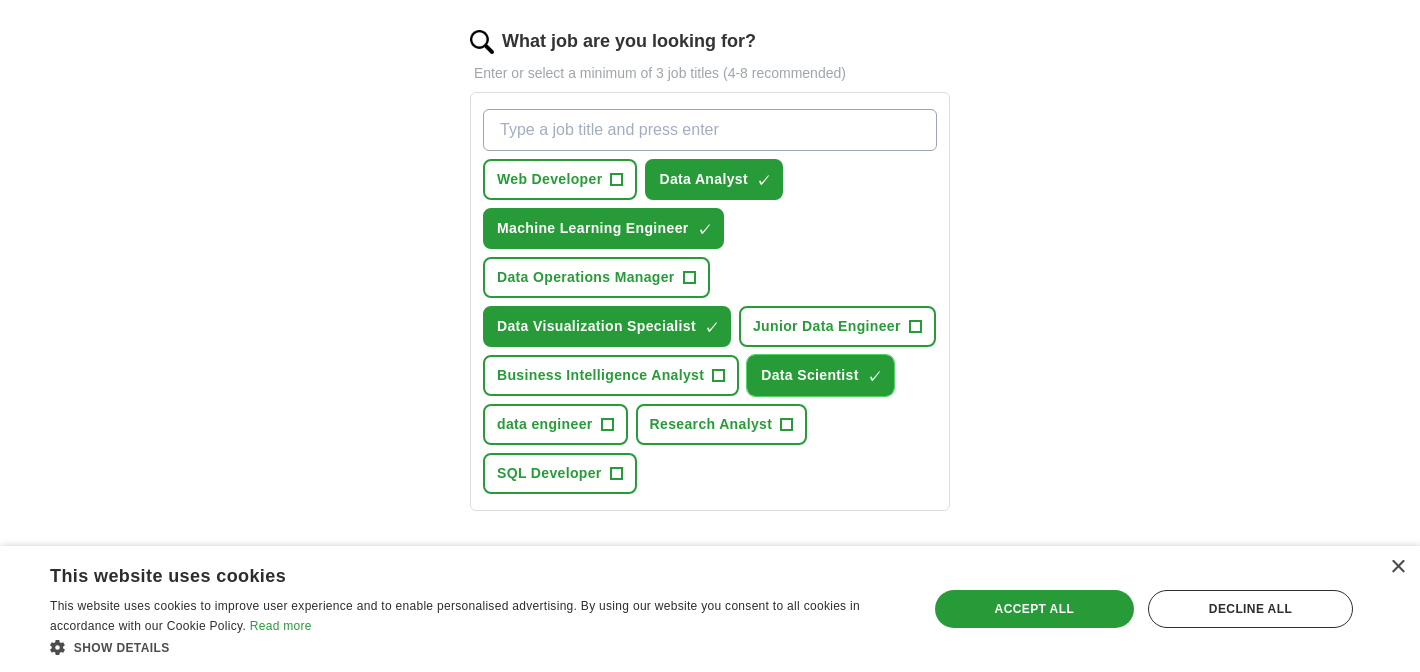 scroll, scrollTop: 645, scrollLeft: 0, axis: vertical 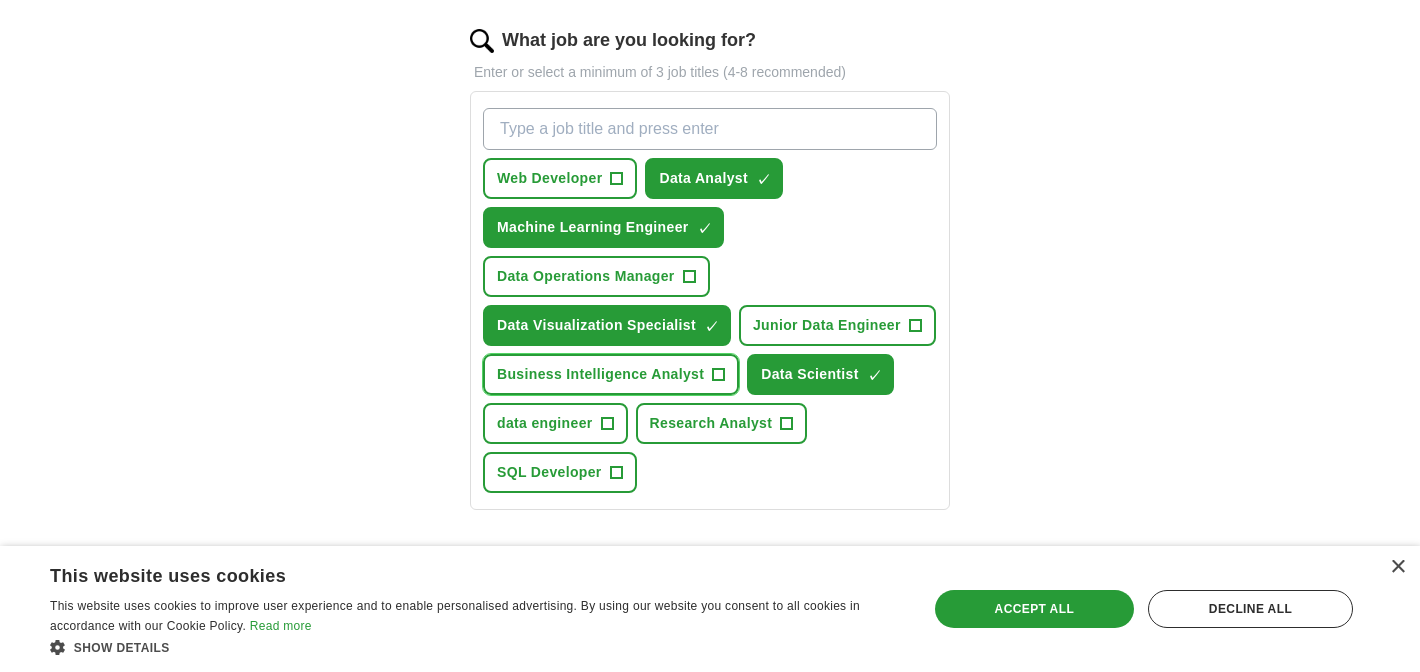 click on "Business Intelligence Analyst +" at bounding box center [611, 374] 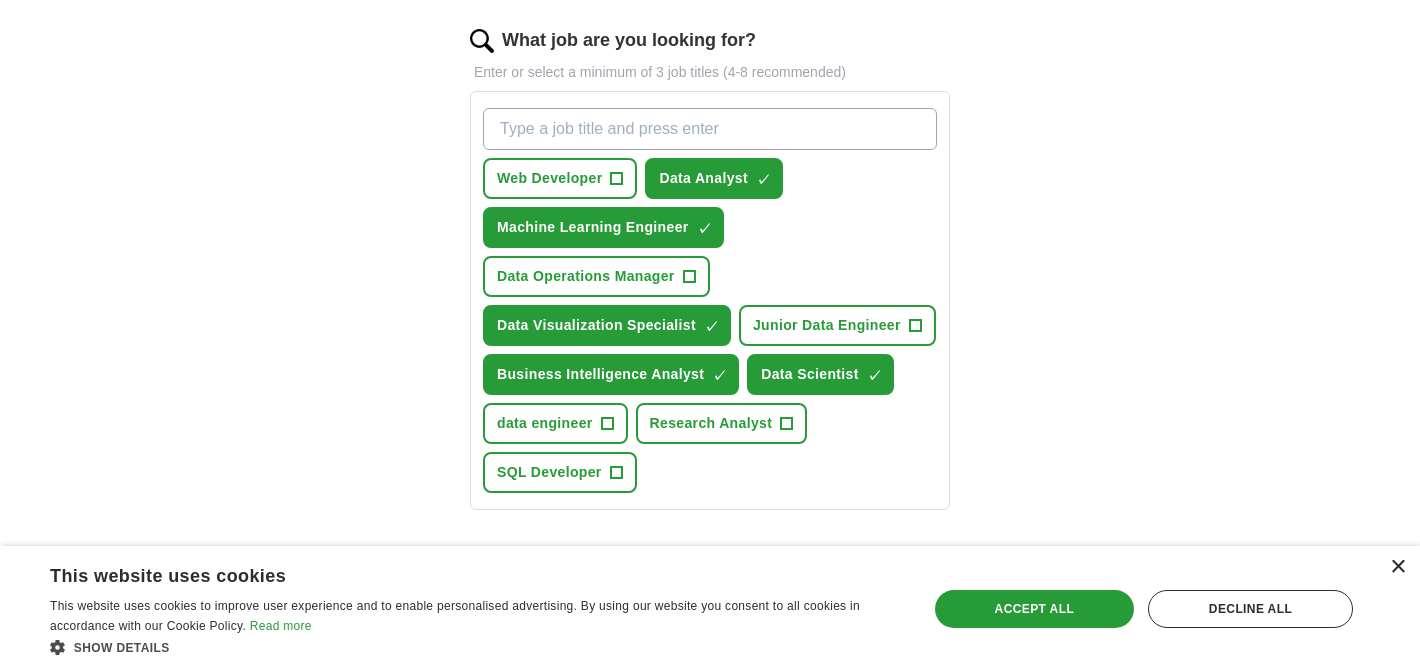 click on "×" at bounding box center [1397, 567] 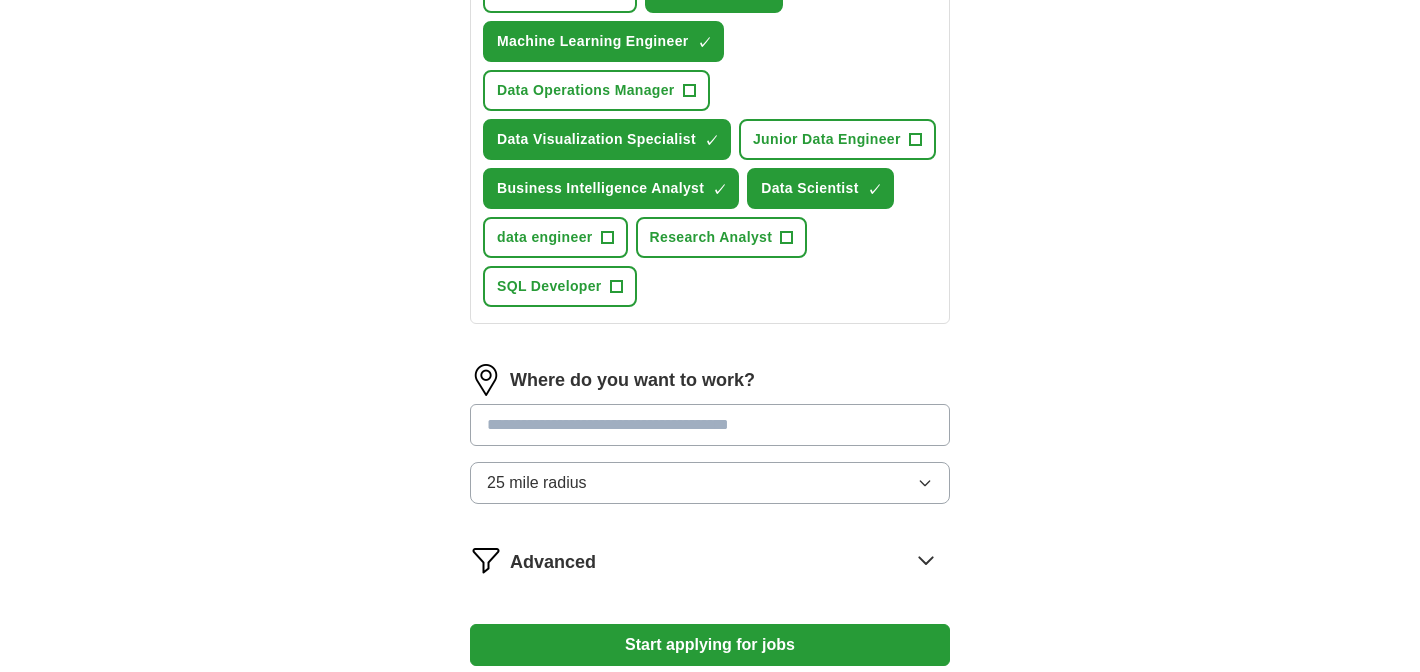 scroll, scrollTop: 833, scrollLeft: 0, axis: vertical 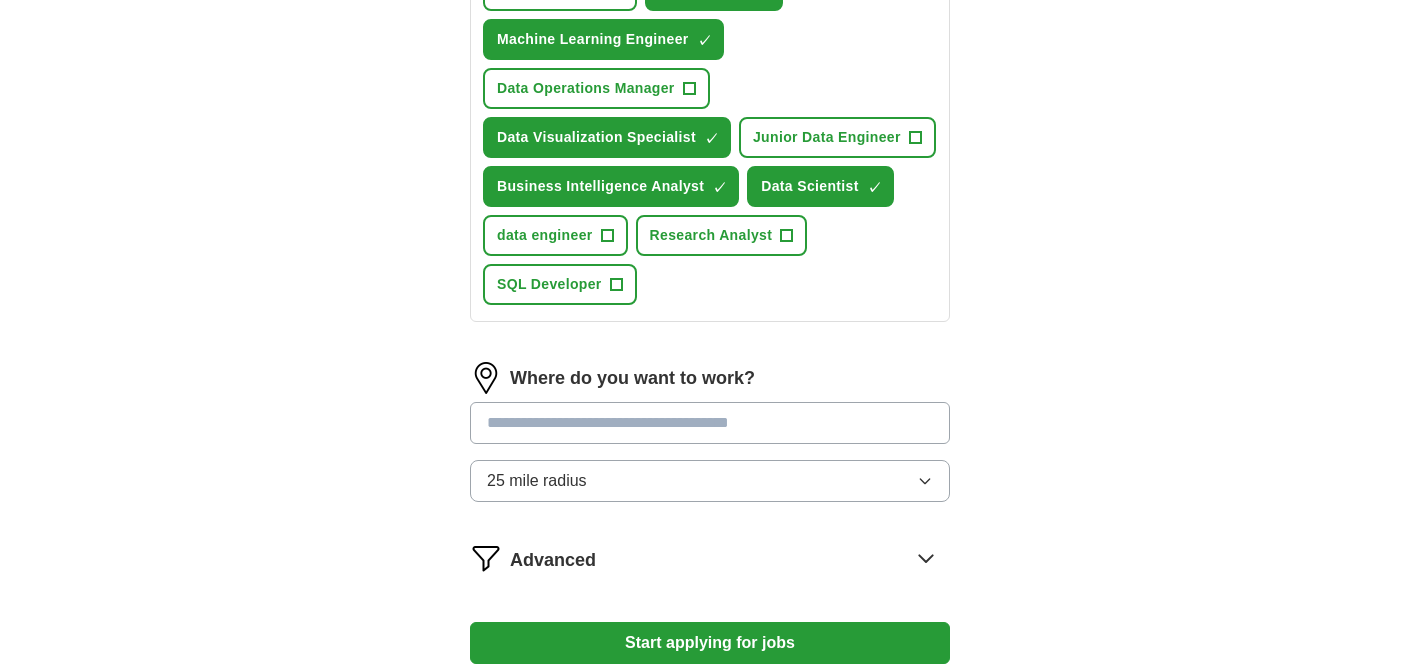 click at bounding box center [710, 423] 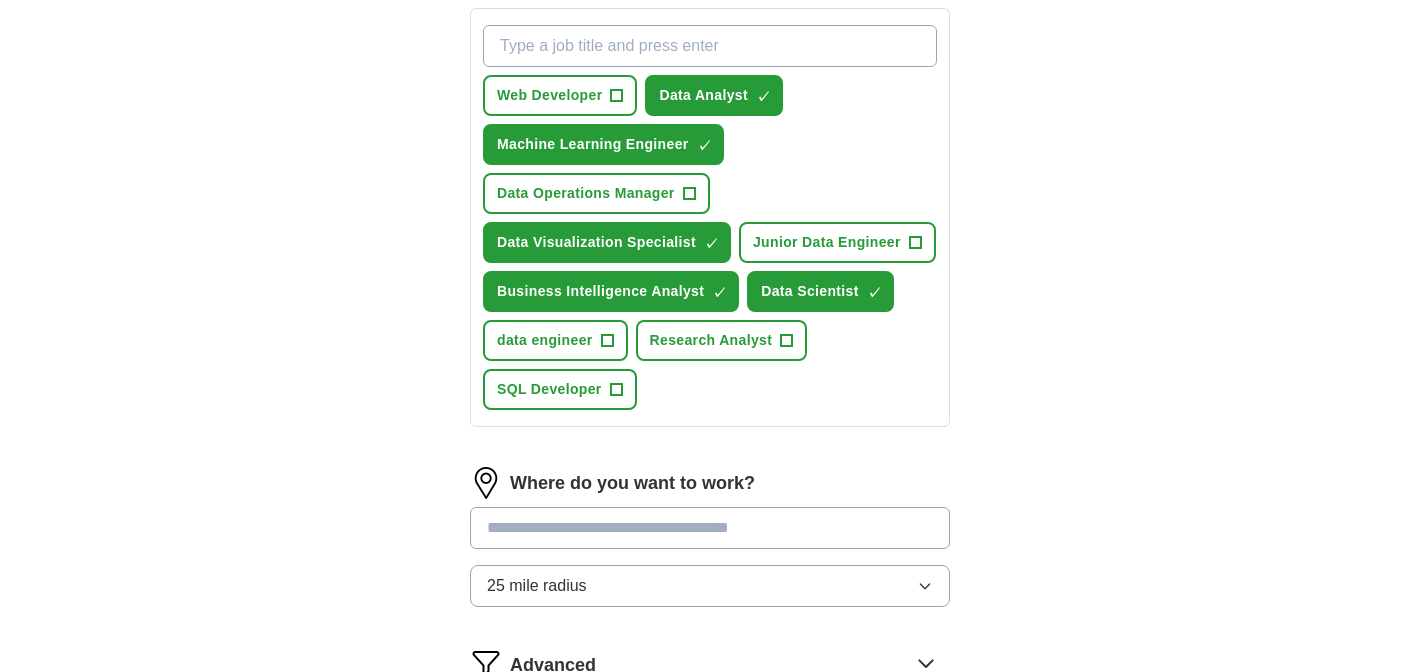 scroll, scrollTop: 30, scrollLeft: 0, axis: vertical 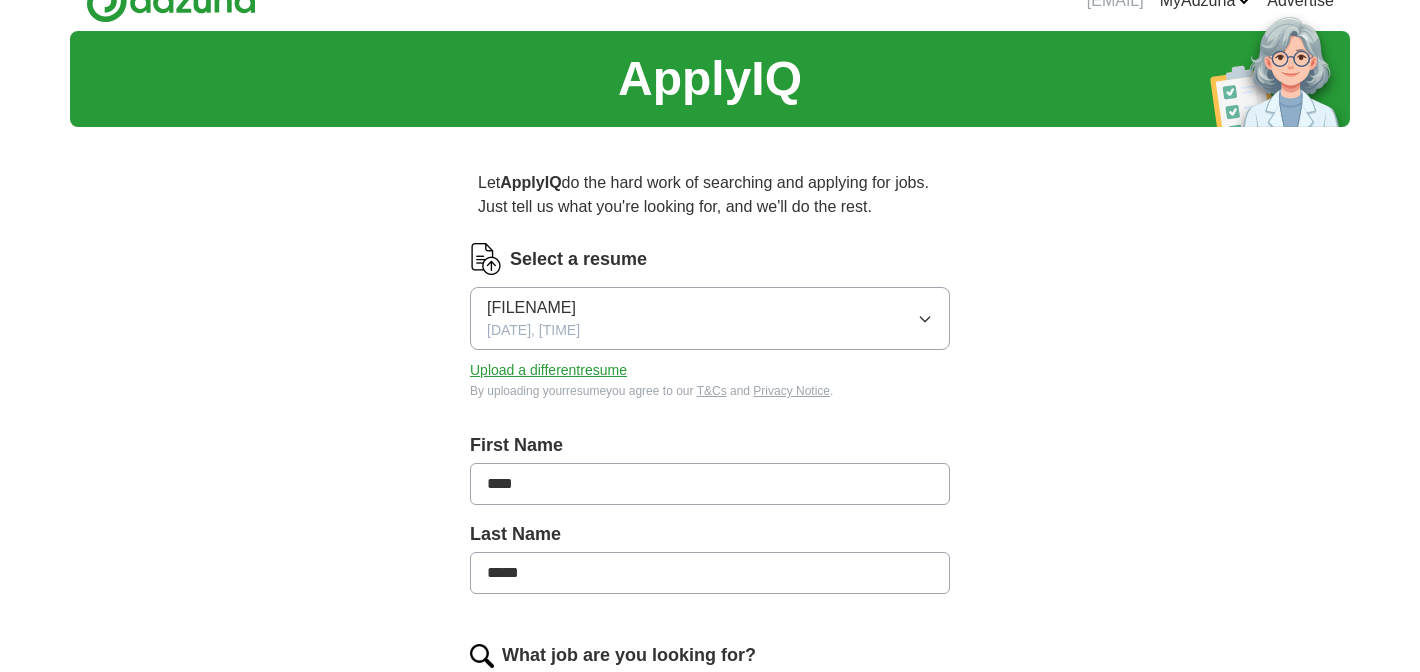 click on "[FILENAME] [DATE], [TIME]" at bounding box center [710, 318] 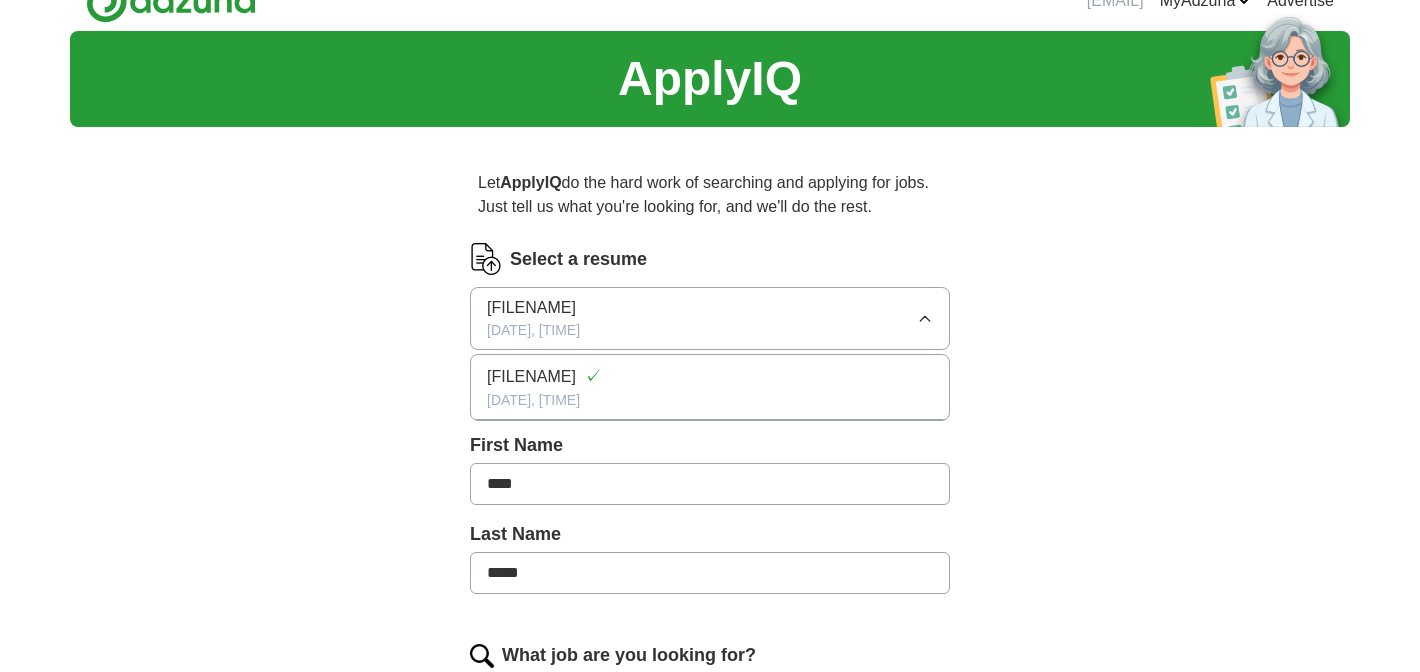 click on "[FILENAME] [DATE], [TIME]" at bounding box center [710, 318] 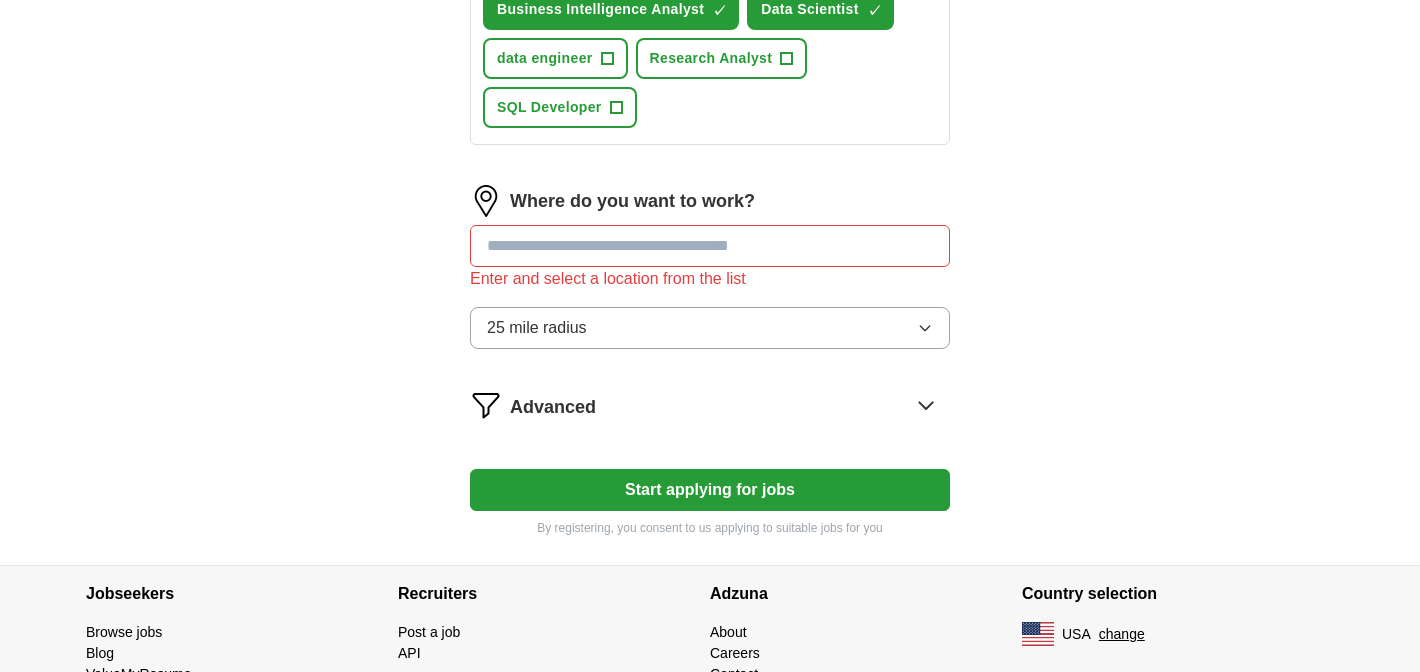 scroll, scrollTop: 1105, scrollLeft: 0, axis: vertical 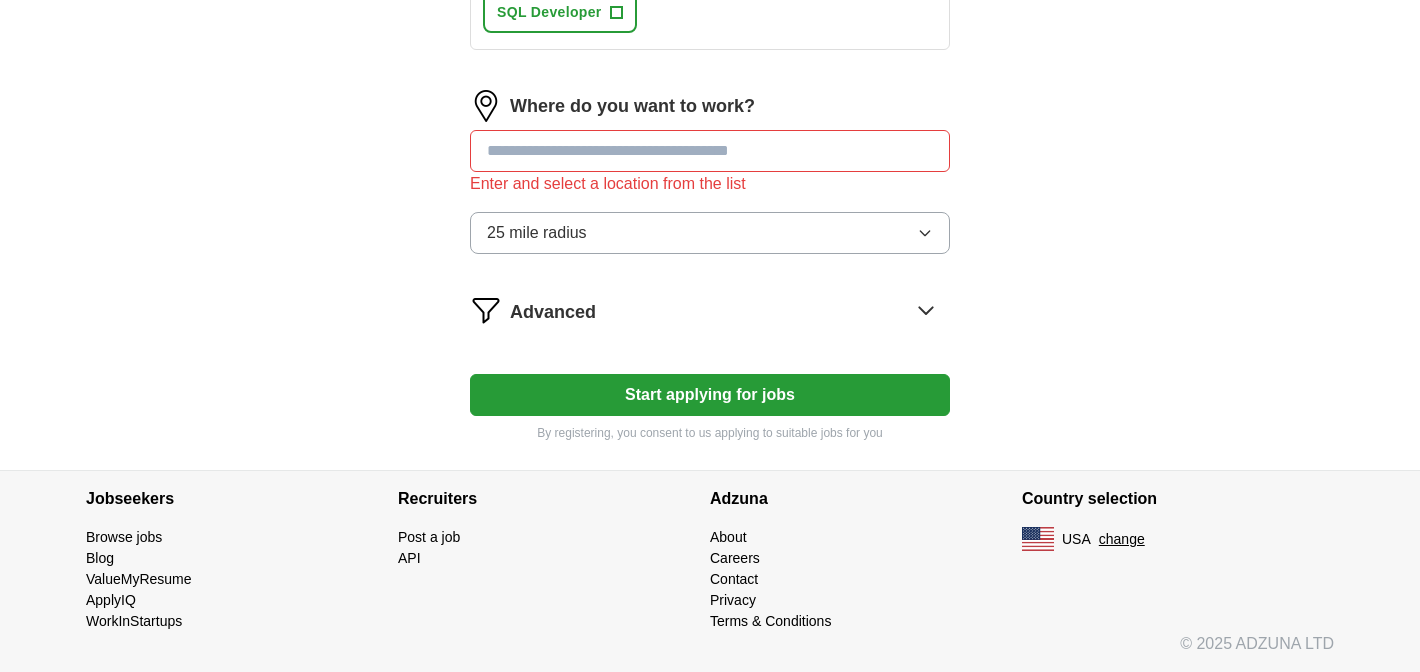 click at bounding box center [710, 151] 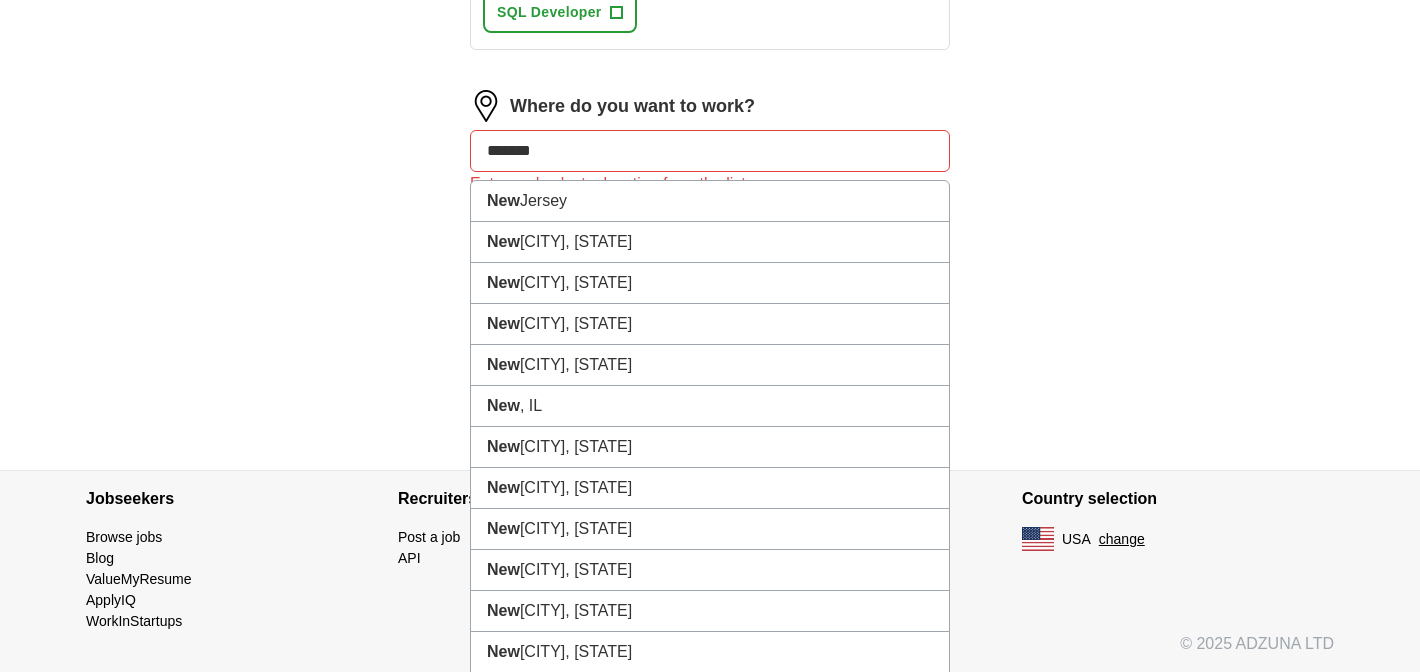 type on "********" 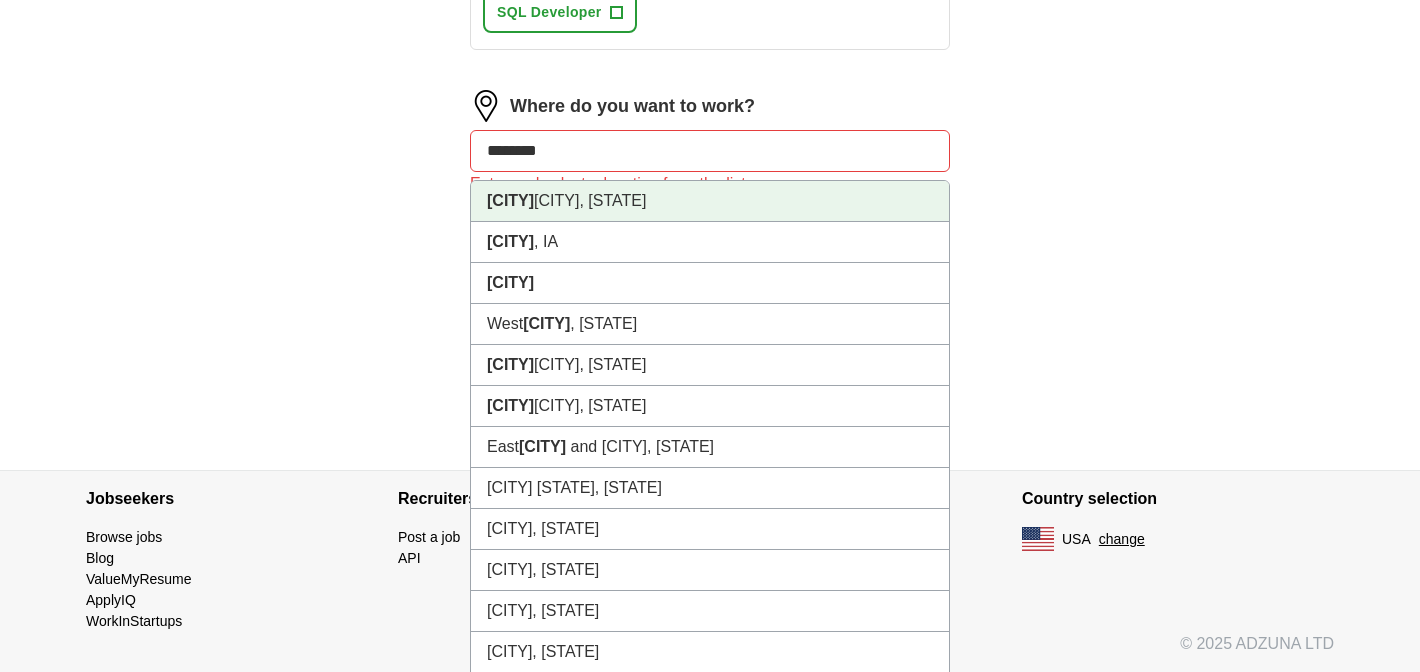 click on "[CITY], [STATE]" at bounding box center [710, 201] 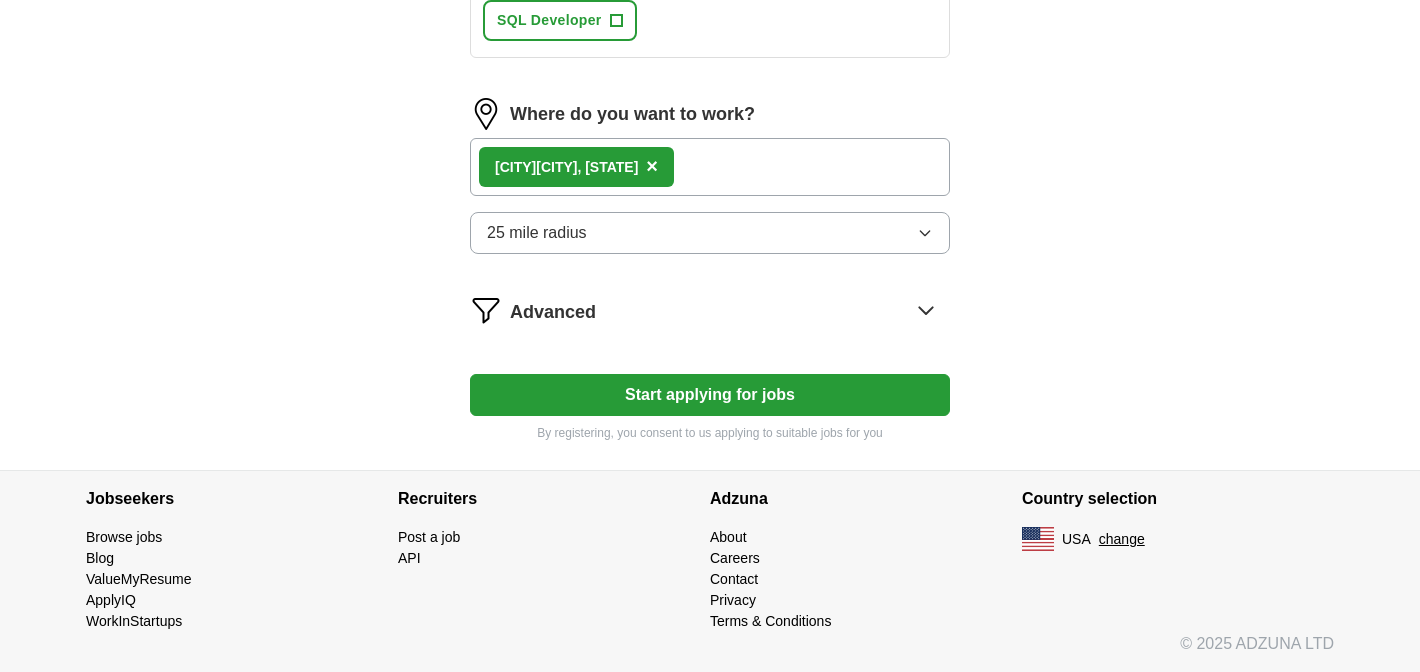 click on "[CITY], [STATE] ×" at bounding box center [710, 167] 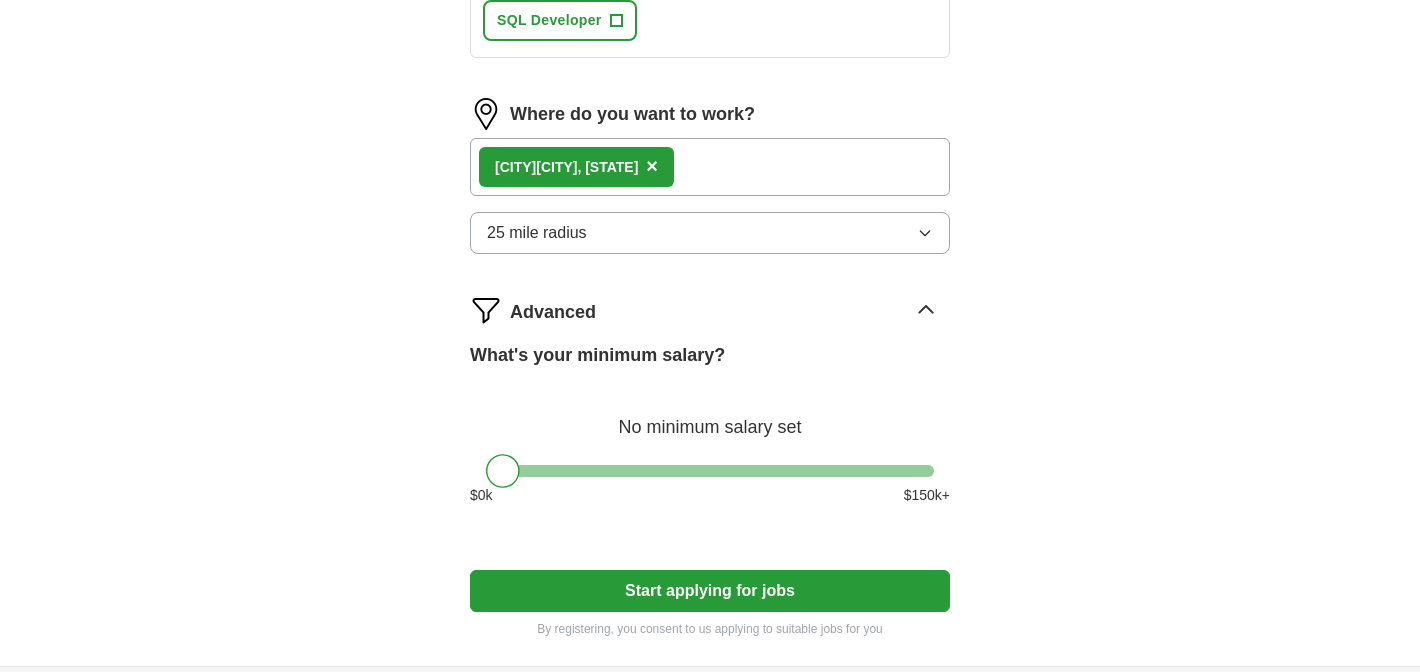 scroll, scrollTop: 1105, scrollLeft: 0, axis: vertical 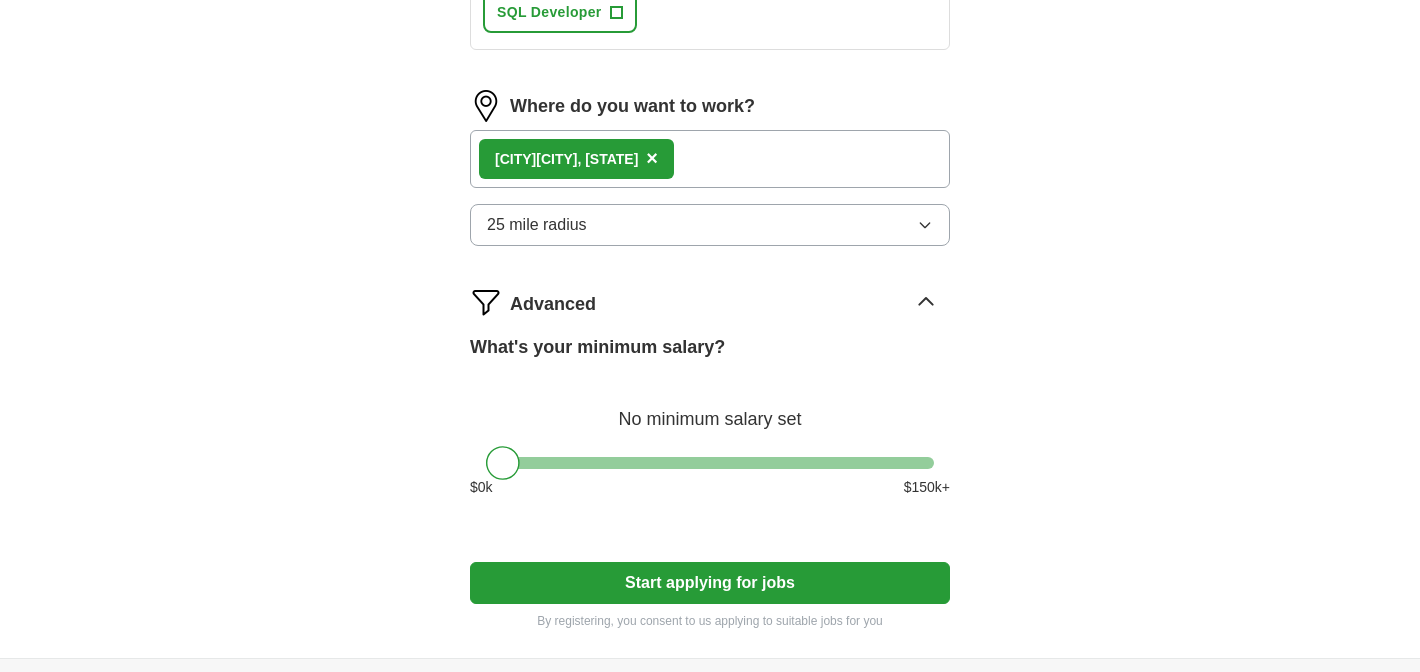click on "Advanced" at bounding box center [730, 302] 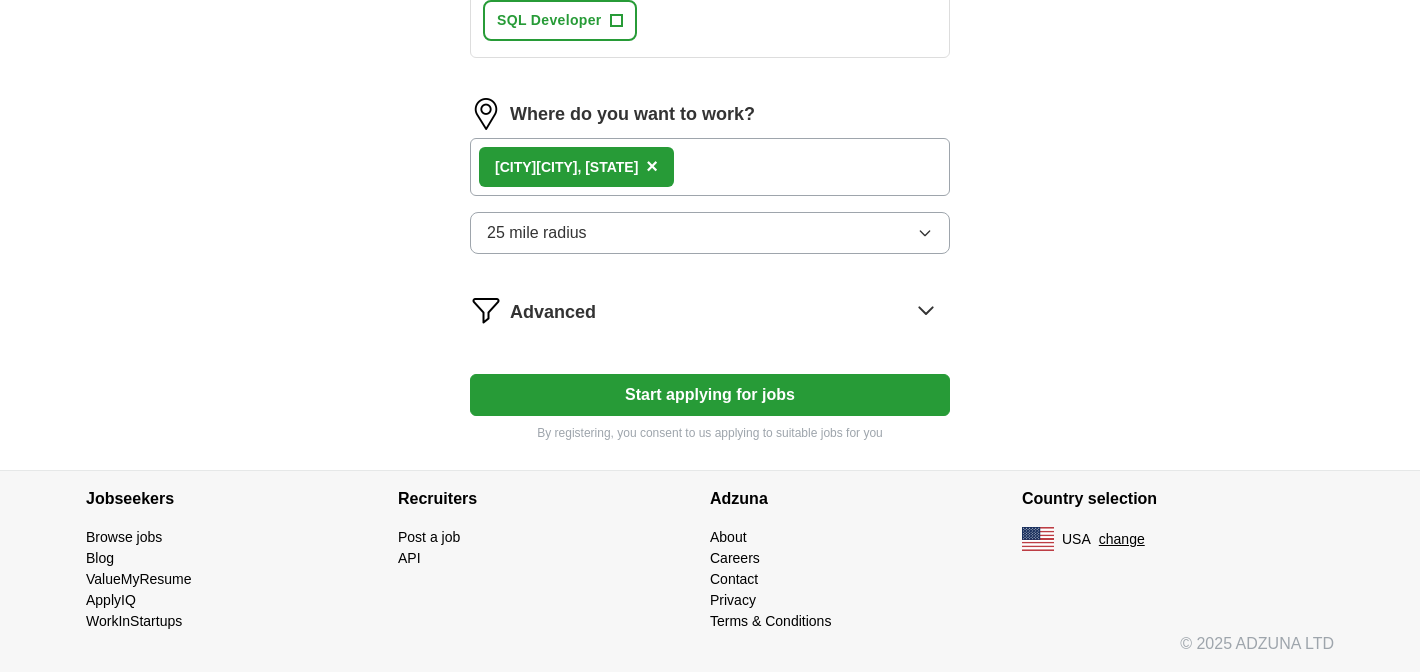 click on "Start applying for jobs" at bounding box center (710, 395) 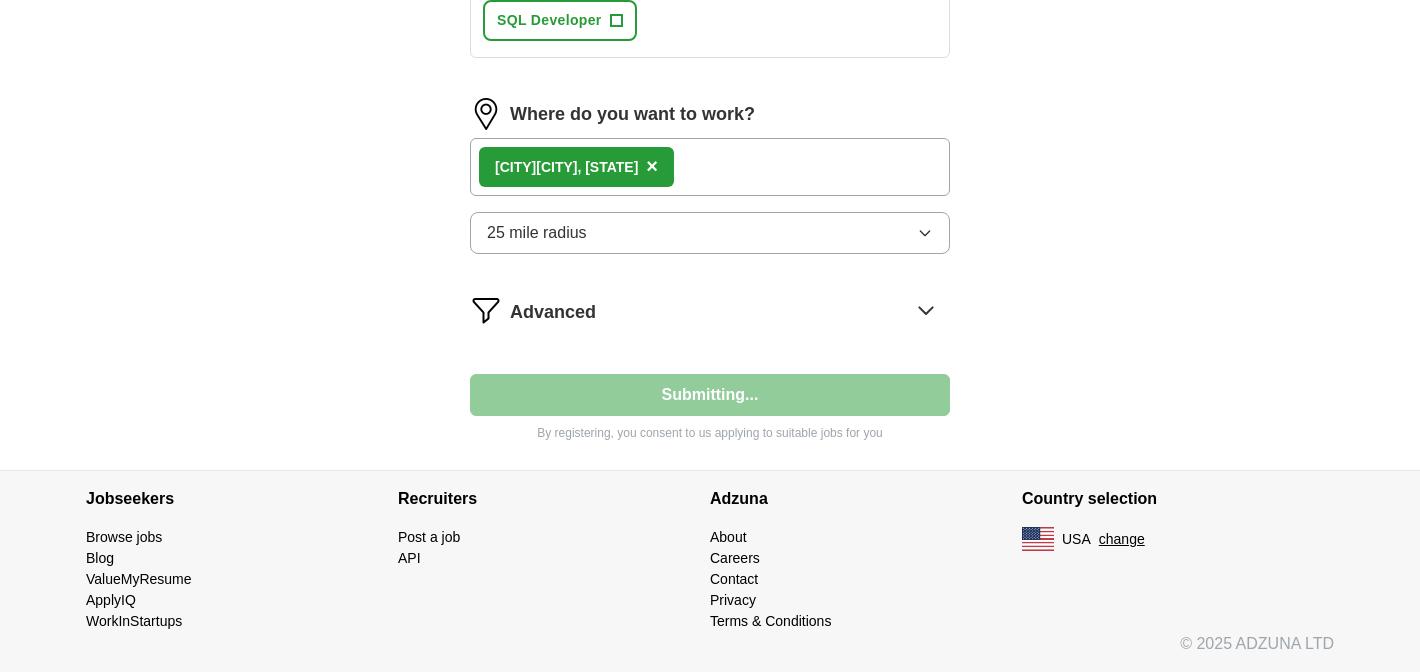 select on "**" 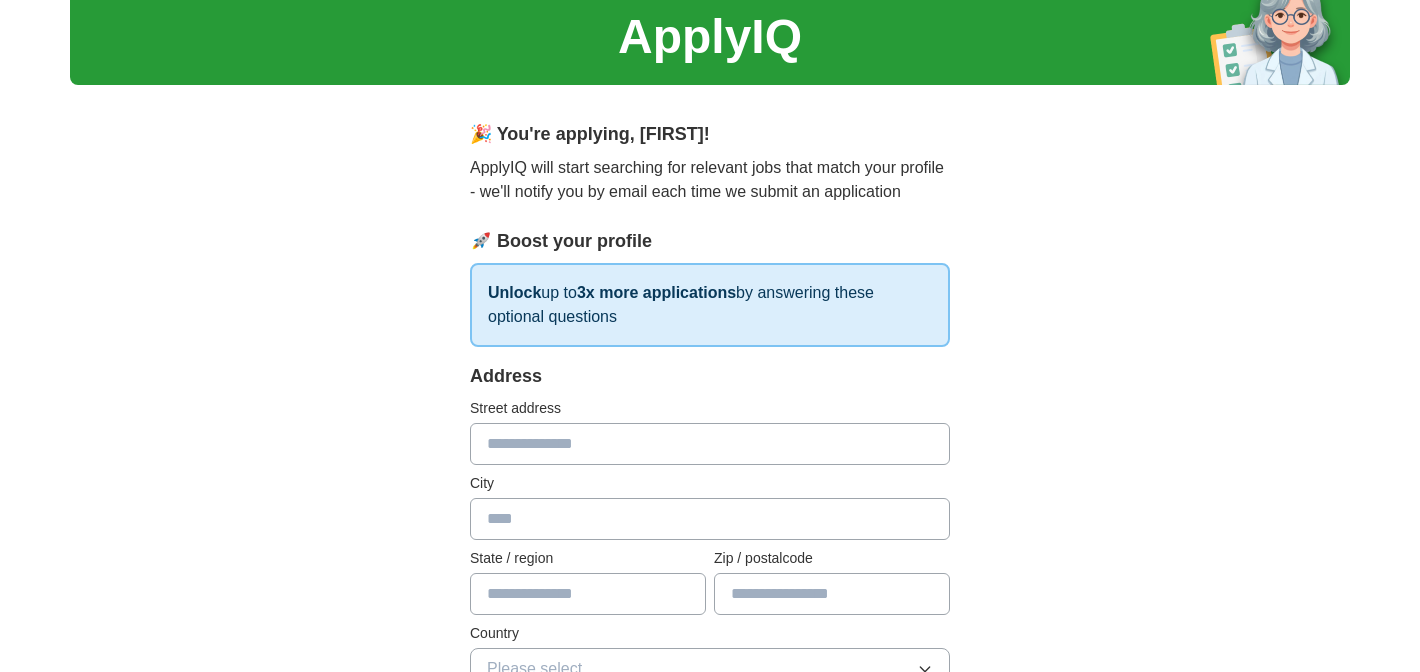 scroll, scrollTop: 73, scrollLeft: 0, axis: vertical 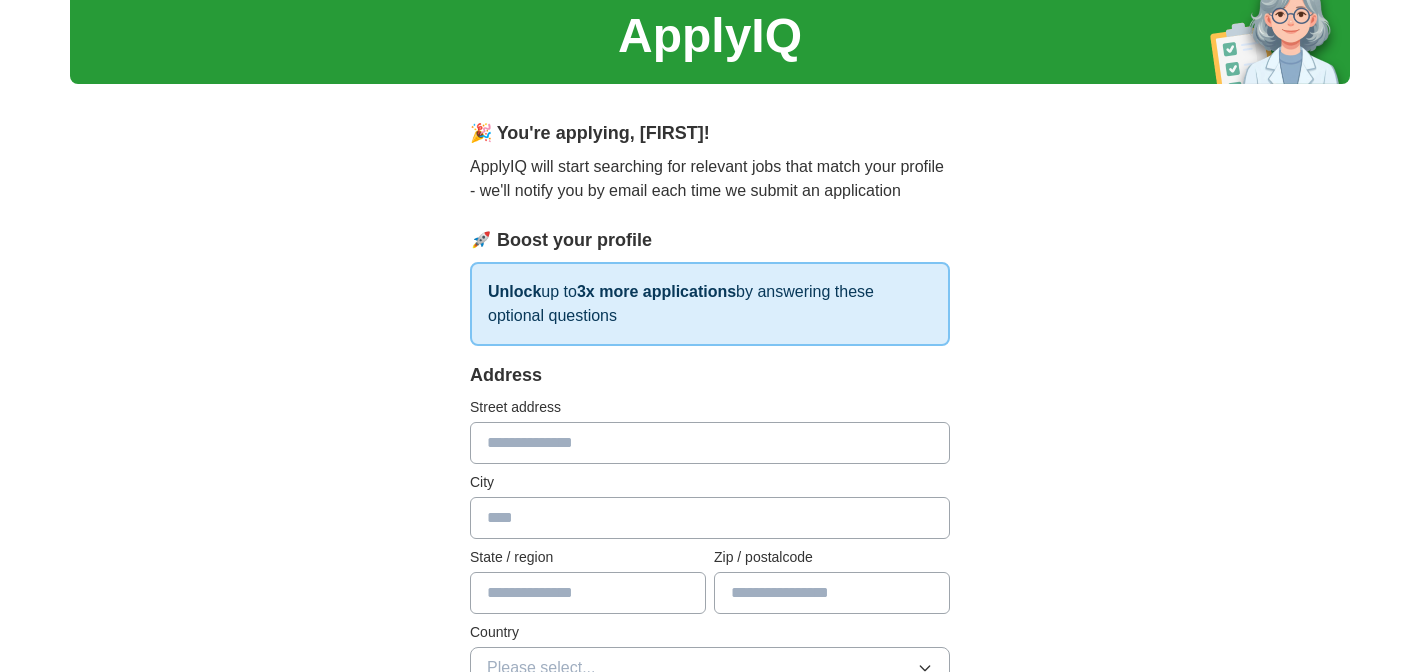click at bounding box center [710, 443] 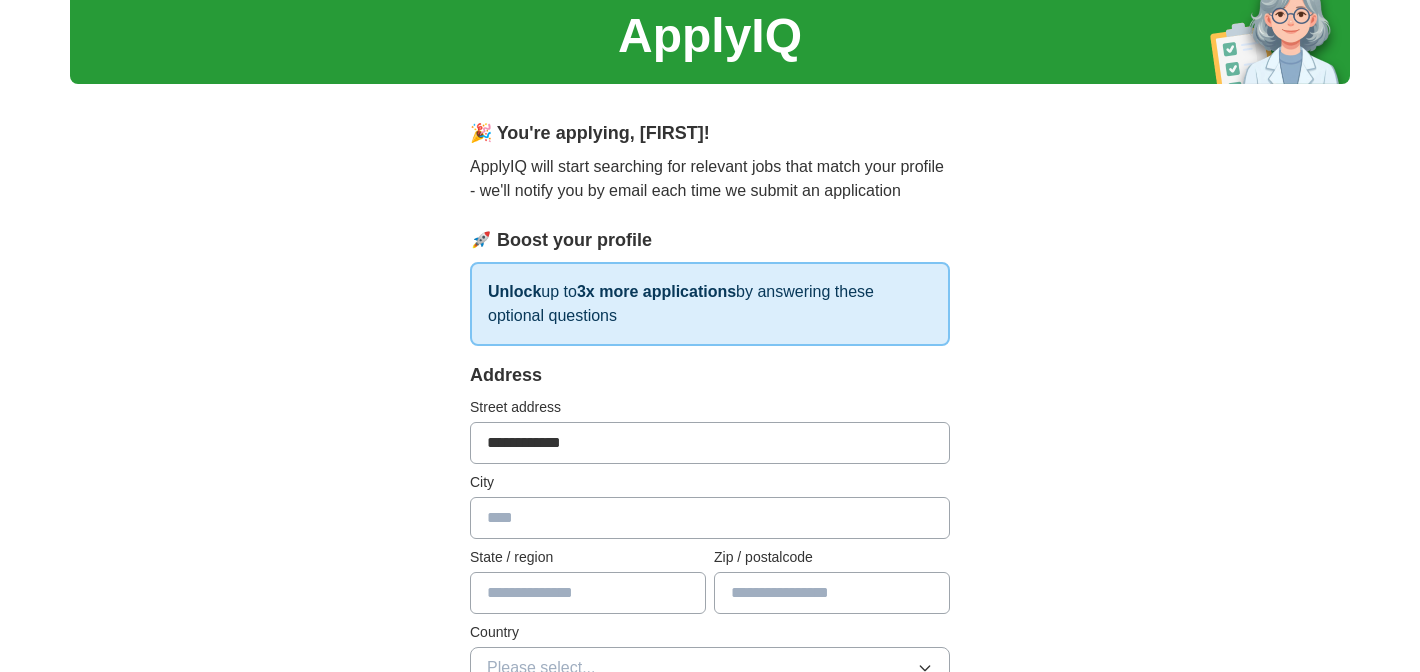 type on "**********" 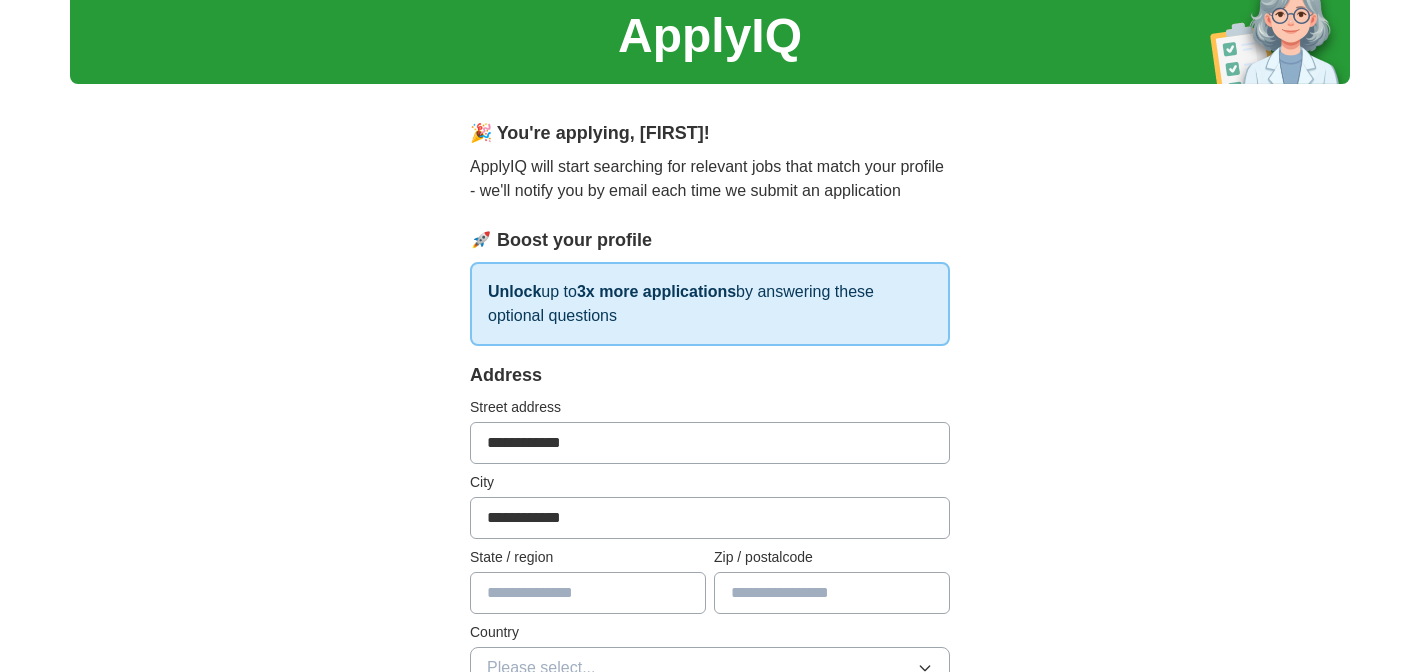 type on "**********" 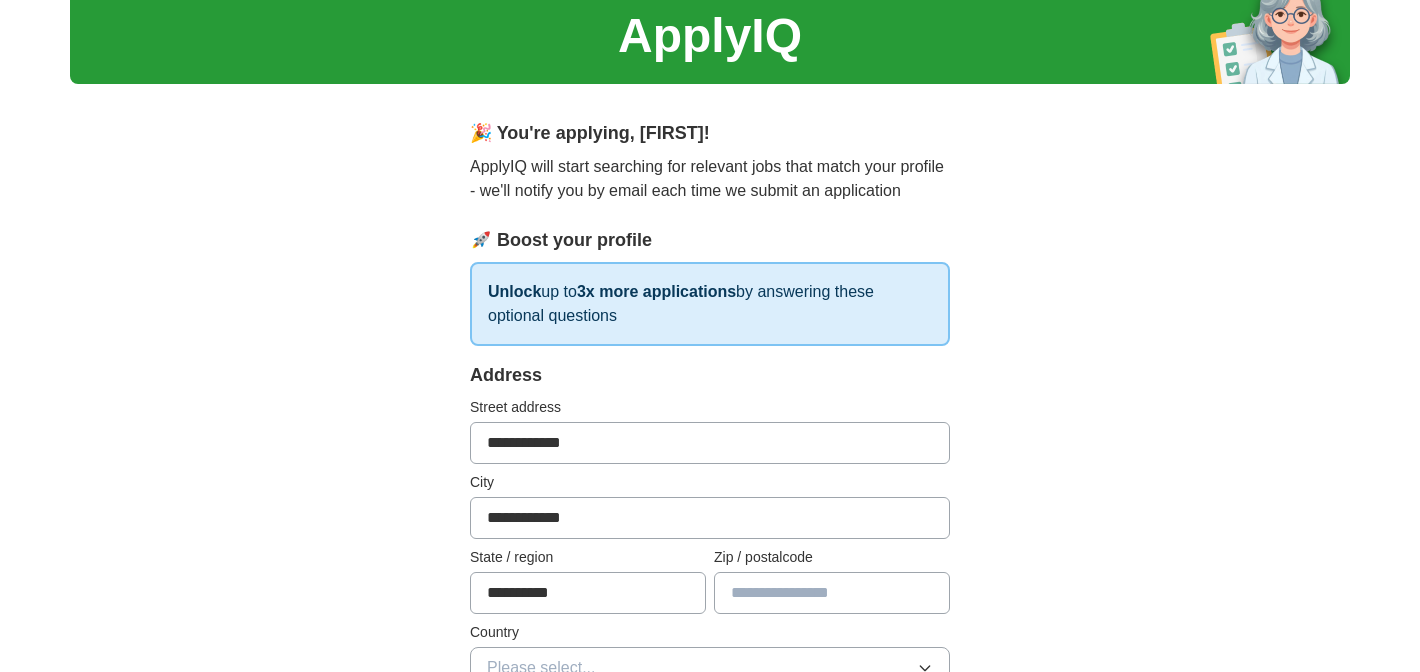 type on "*****" 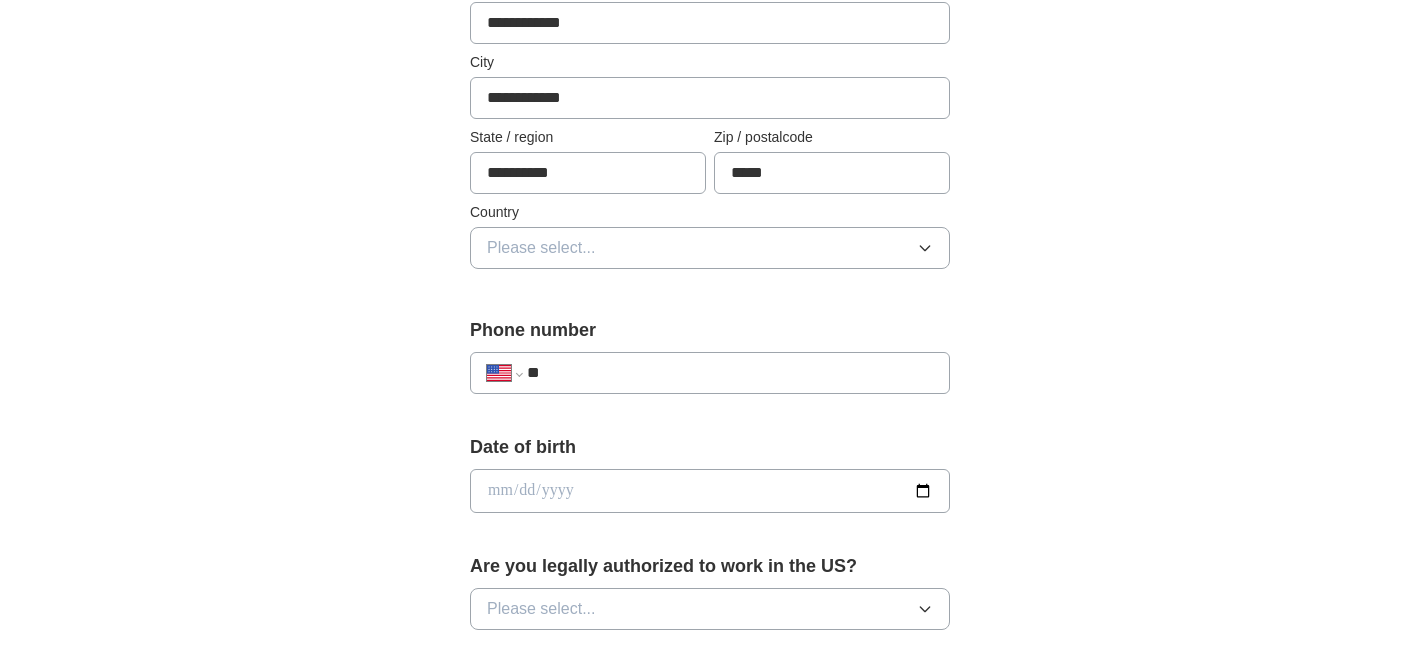 scroll, scrollTop: 520, scrollLeft: 0, axis: vertical 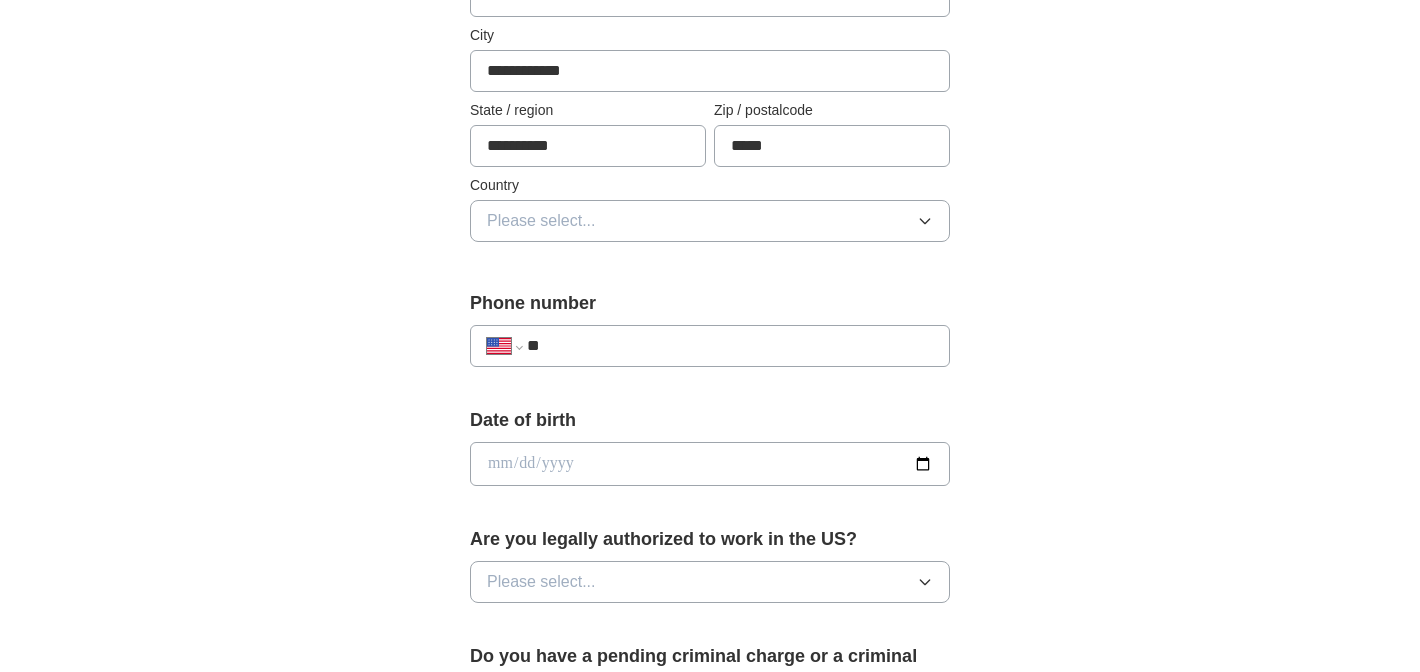click on "Please select..." at bounding box center (710, 221) 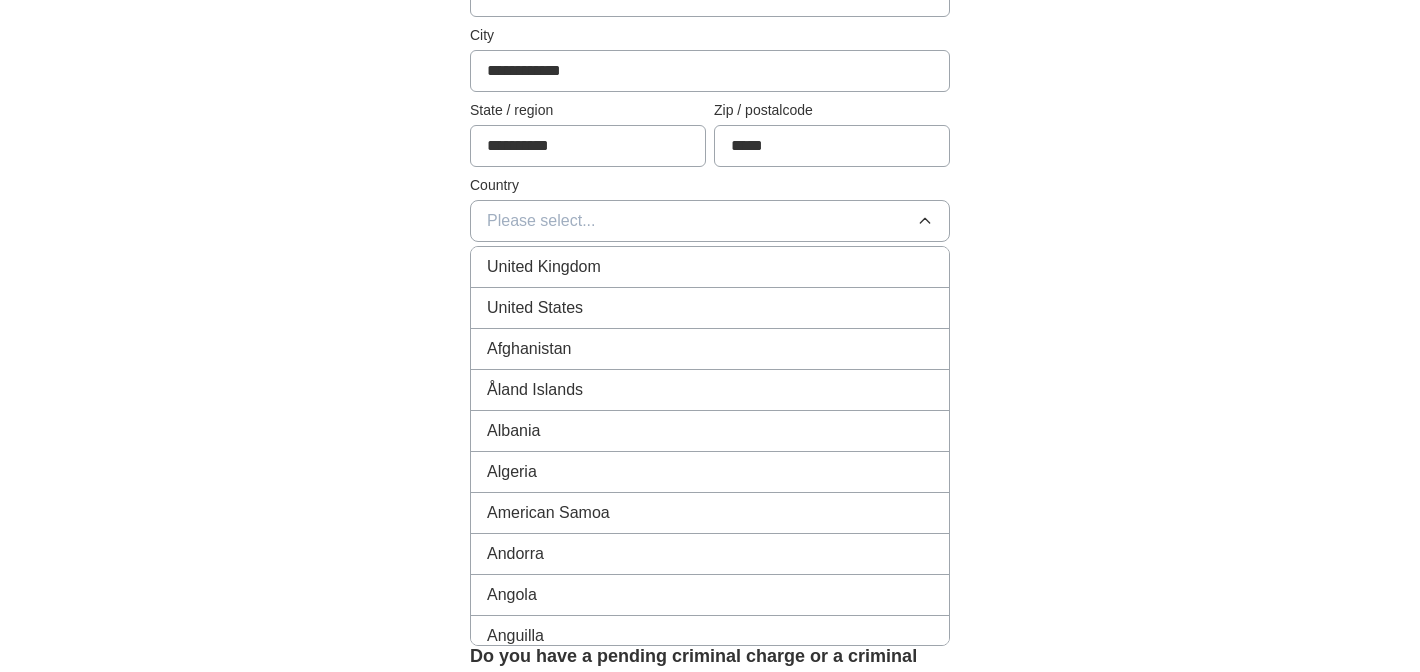 click on "United States" at bounding box center (710, 308) 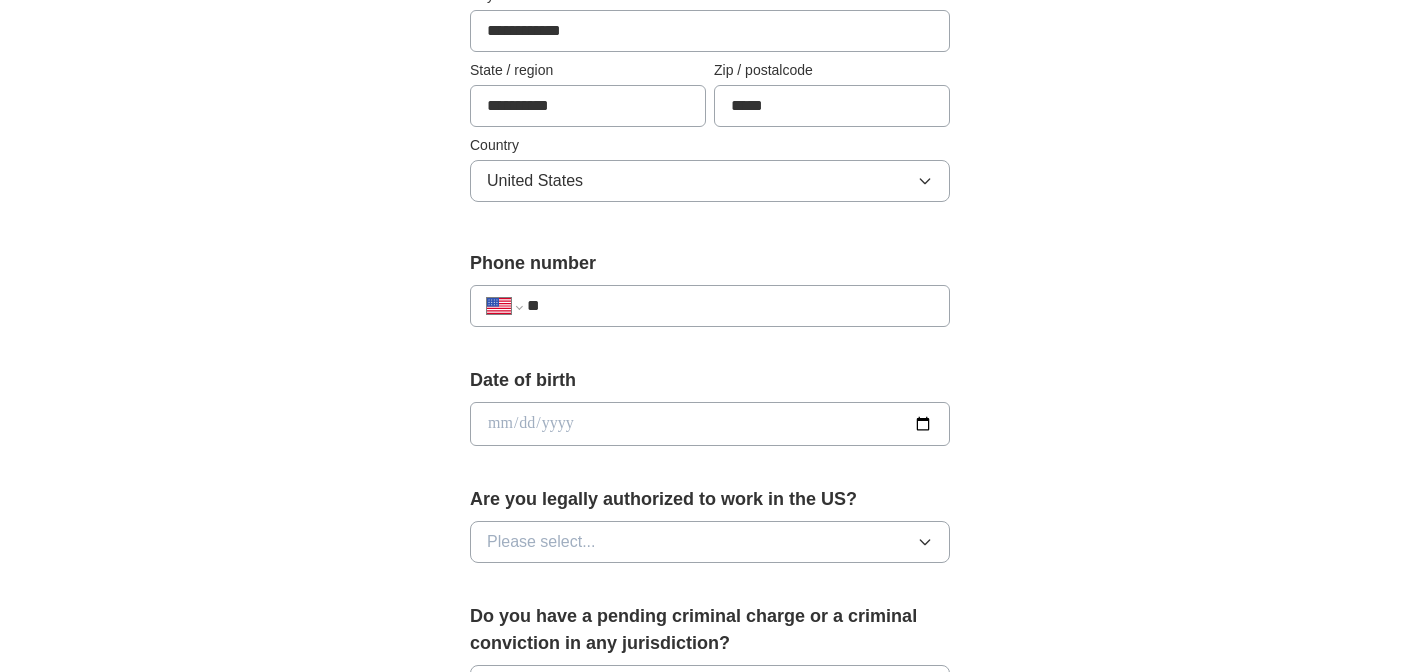 scroll, scrollTop: 603, scrollLeft: 0, axis: vertical 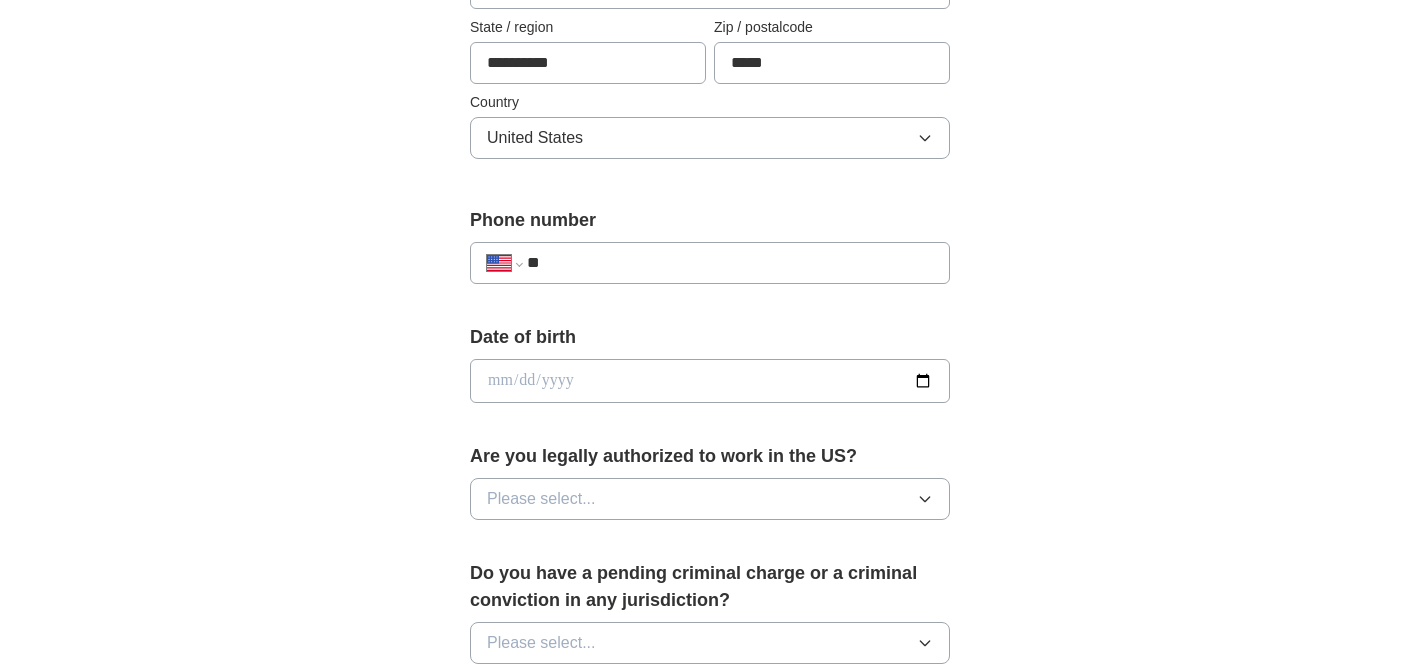 click on "**" at bounding box center (730, 263) 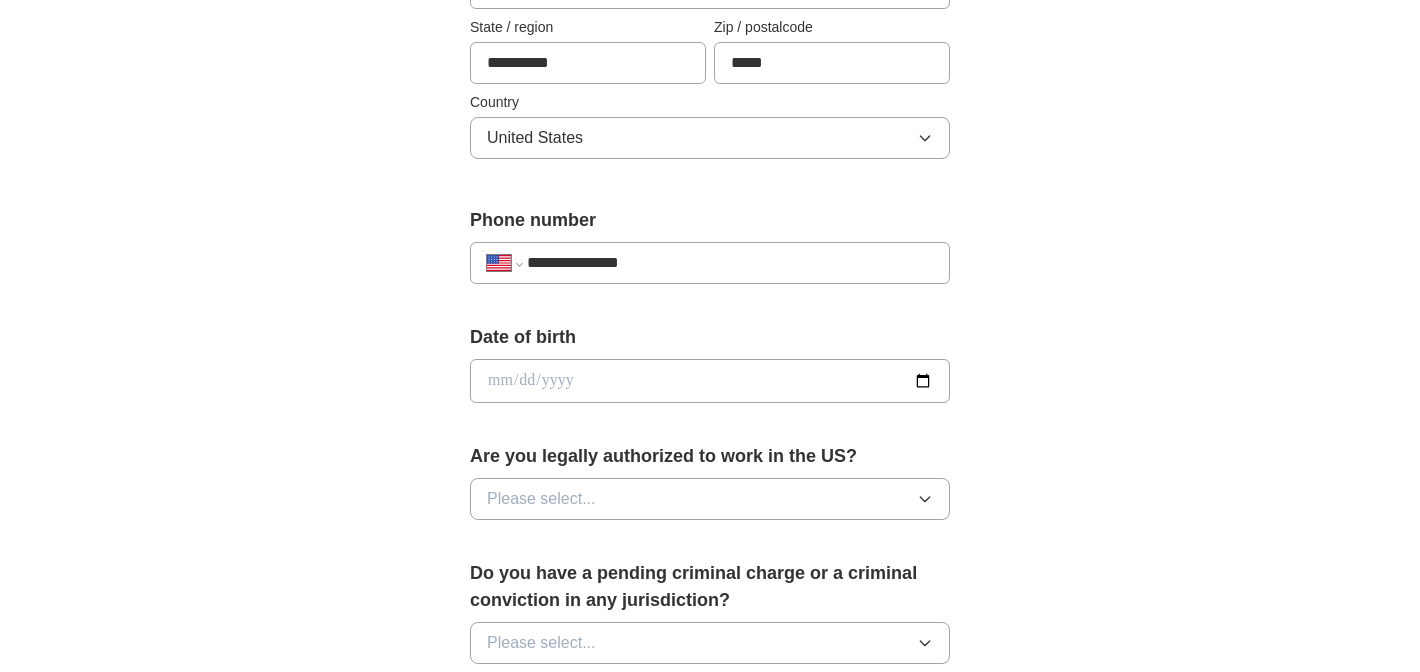 type on "**********" 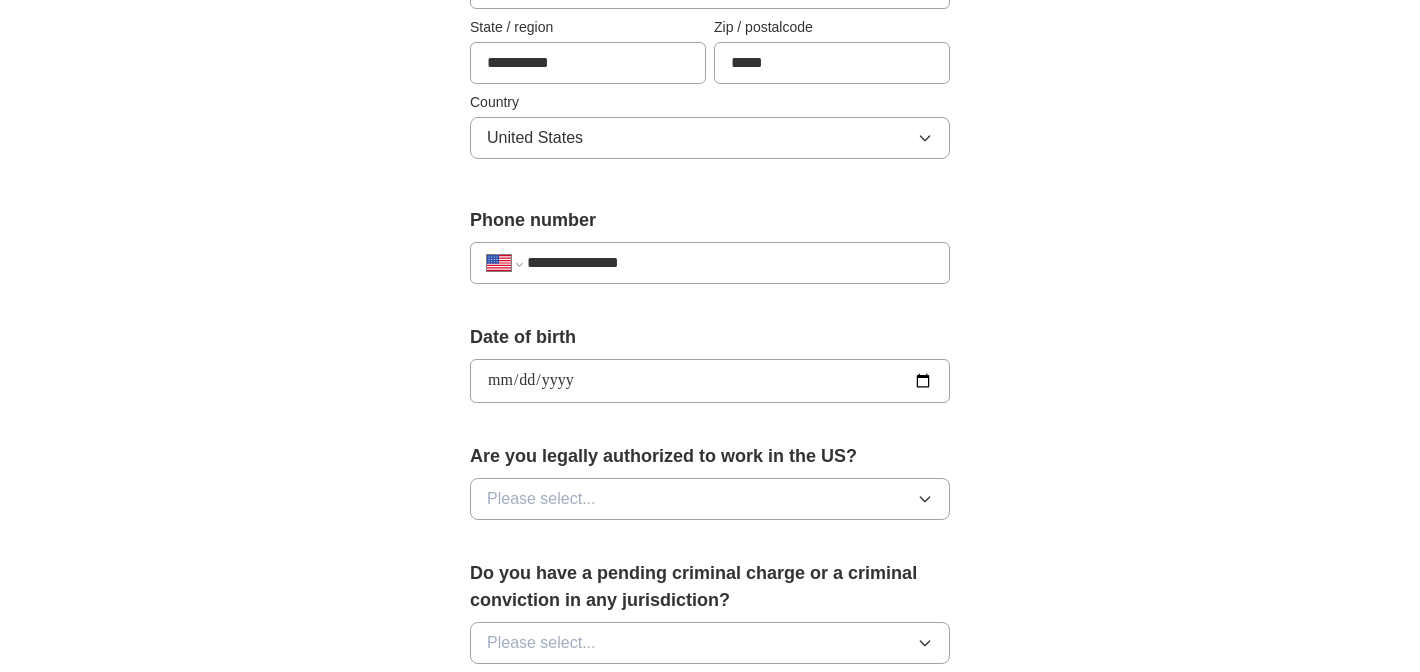 type on "**********" 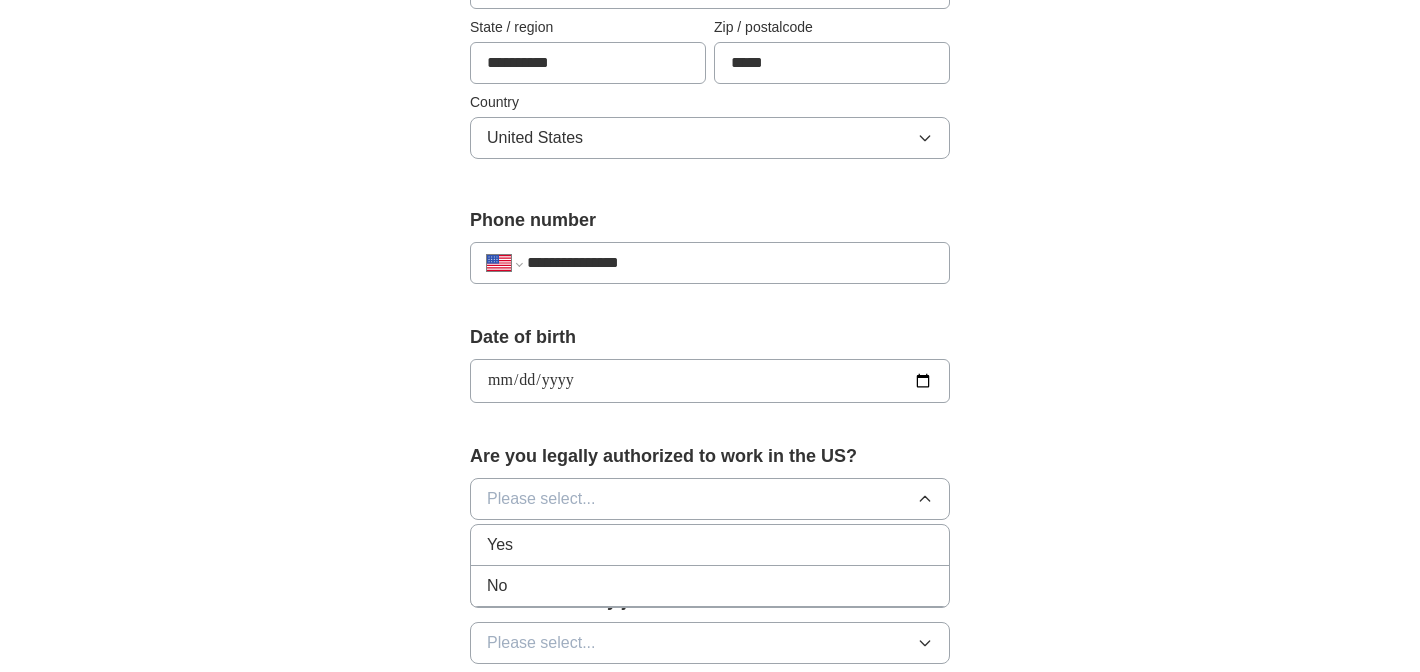 click on "Yes" at bounding box center [710, 545] 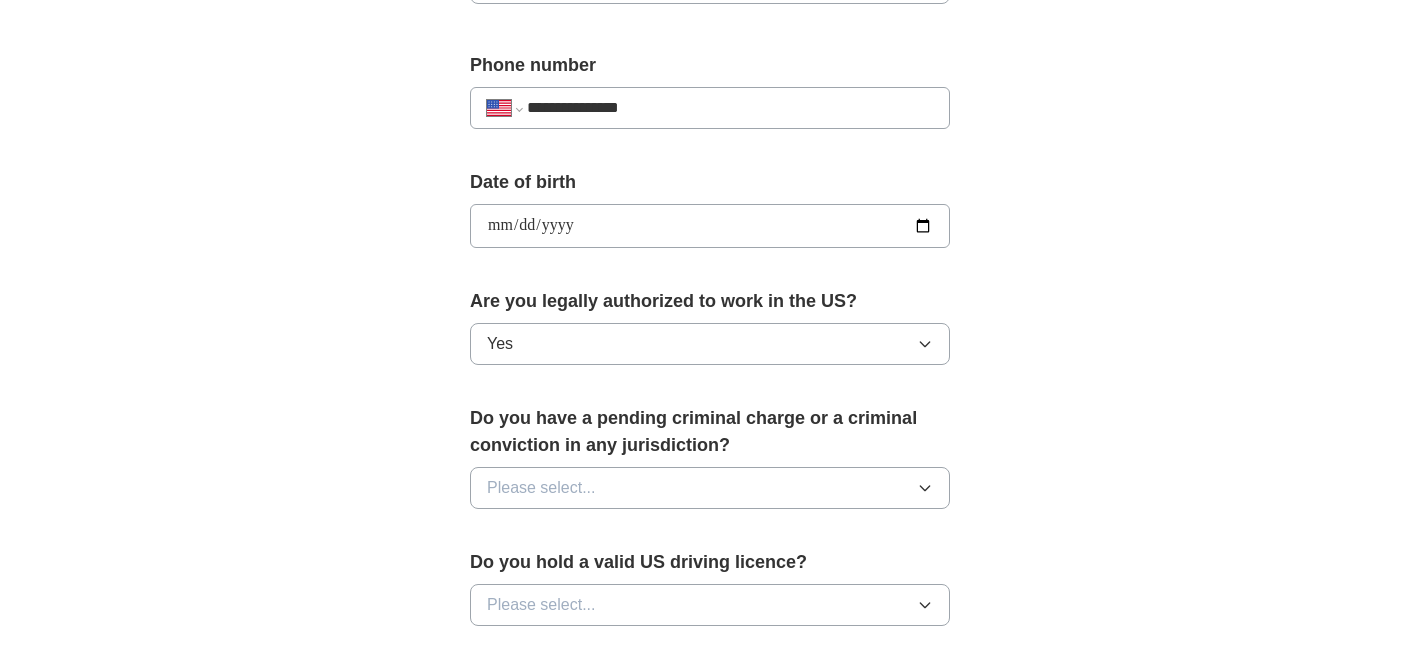 scroll, scrollTop: 764, scrollLeft: 0, axis: vertical 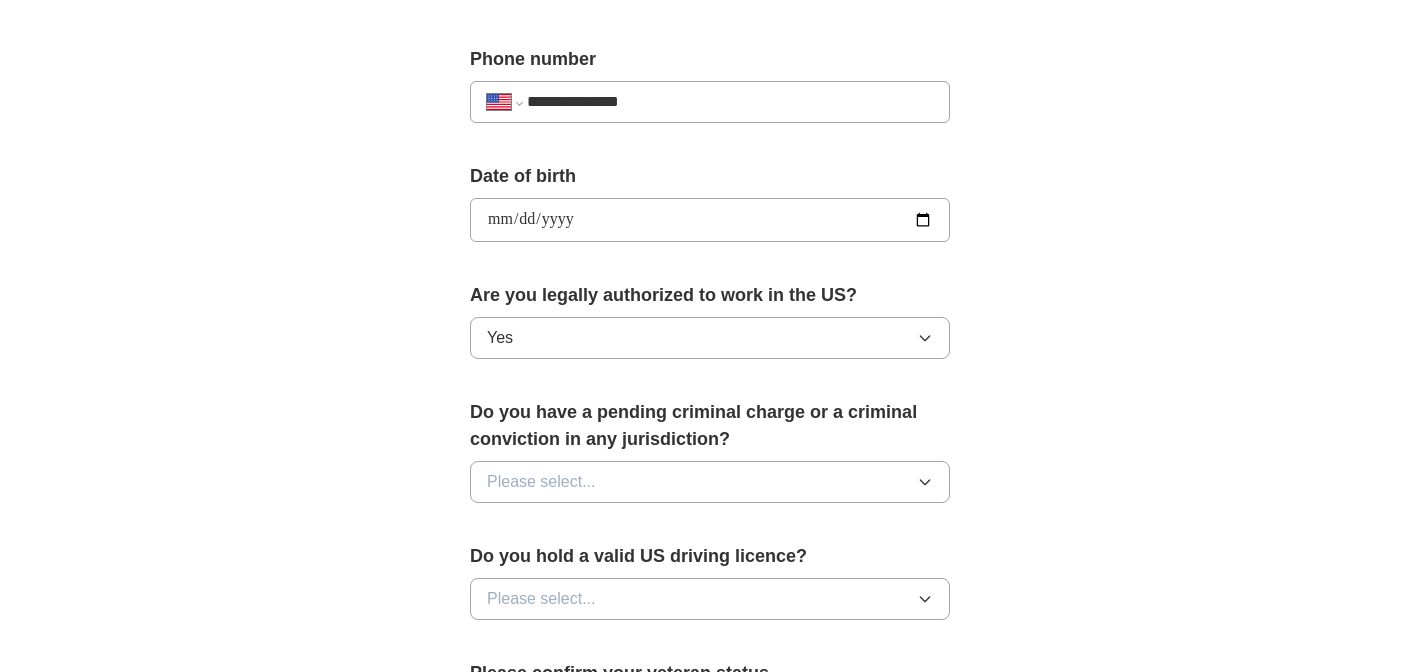 click on "Please select..." at bounding box center [710, 482] 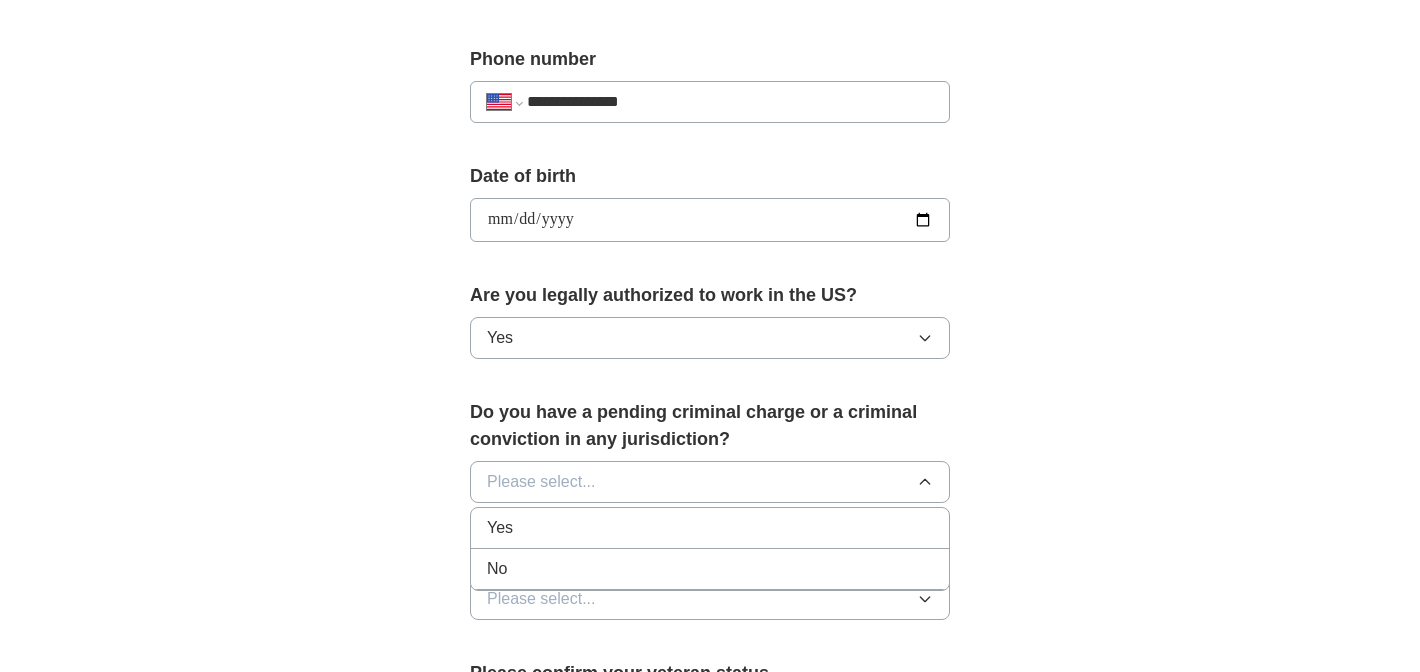 click on "No" at bounding box center (710, 569) 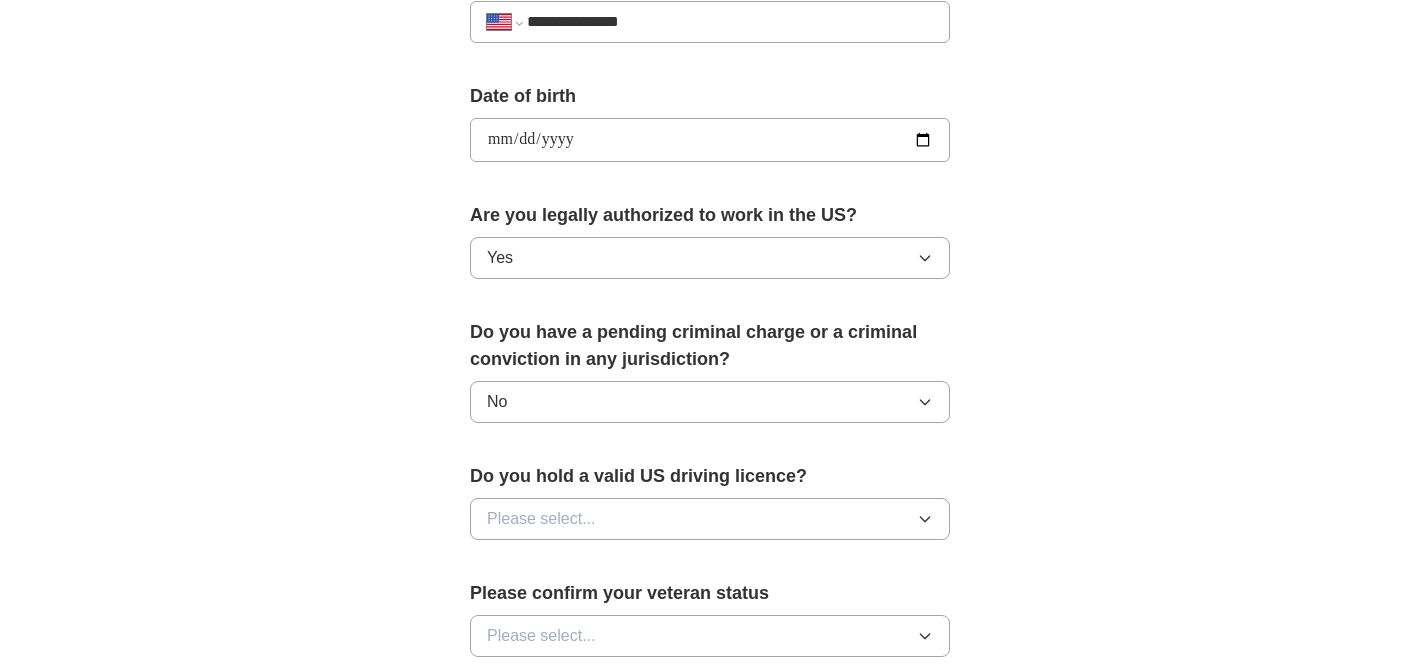 scroll, scrollTop: 863, scrollLeft: 0, axis: vertical 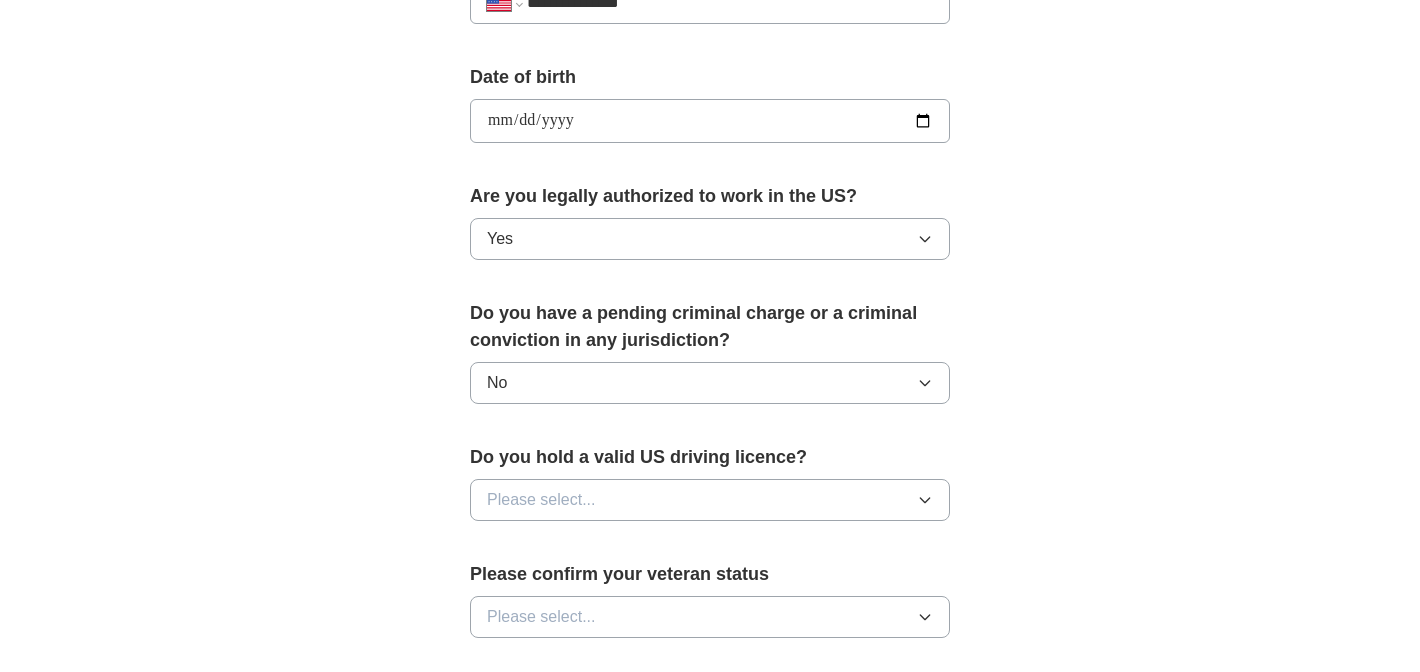 click on "Please select..." at bounding box center [710, 500] 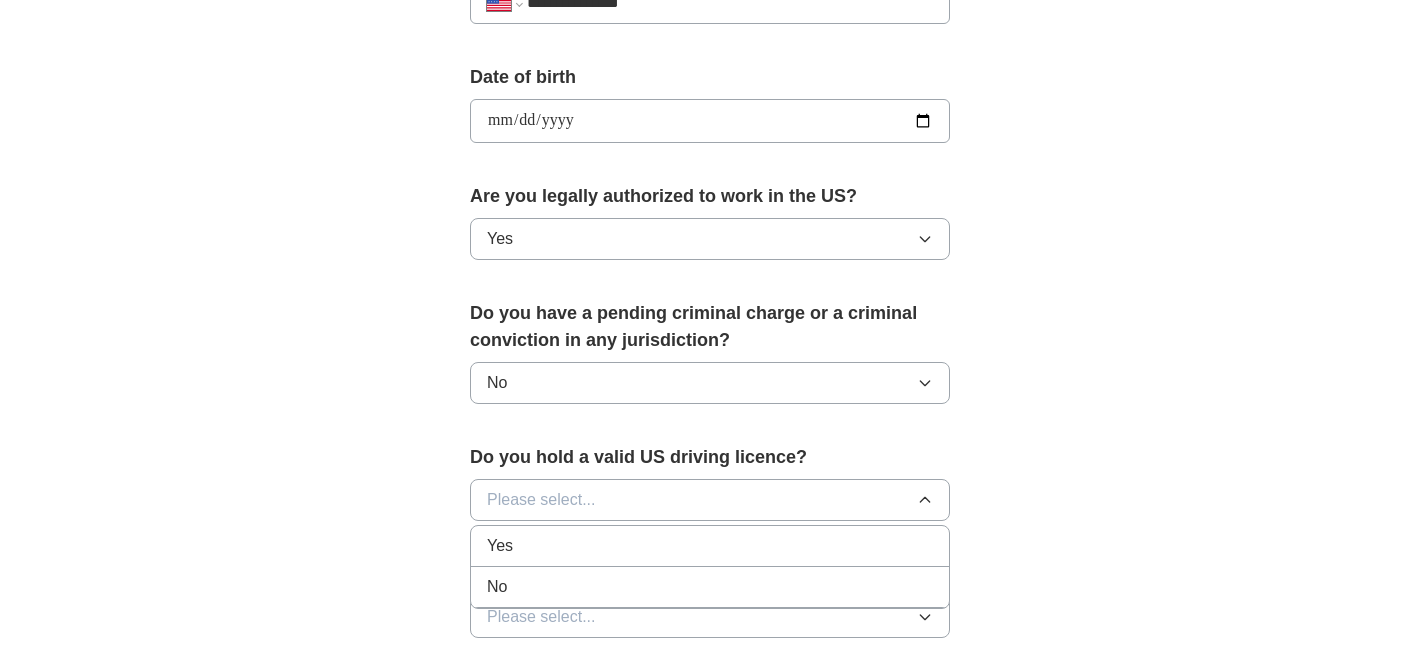 click on "Yes" at bounding box center (710, 546) 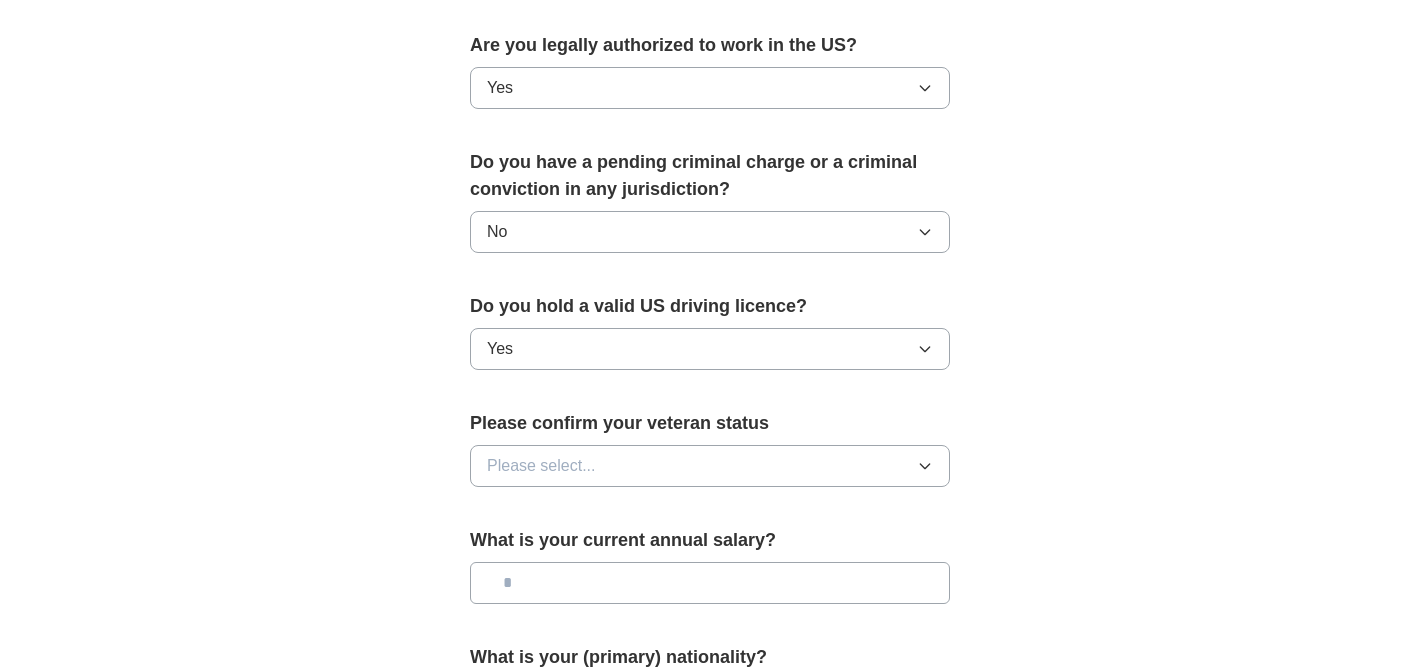 scroll, scrollTop: 1021, scrollLeft: 0, axis: vertical 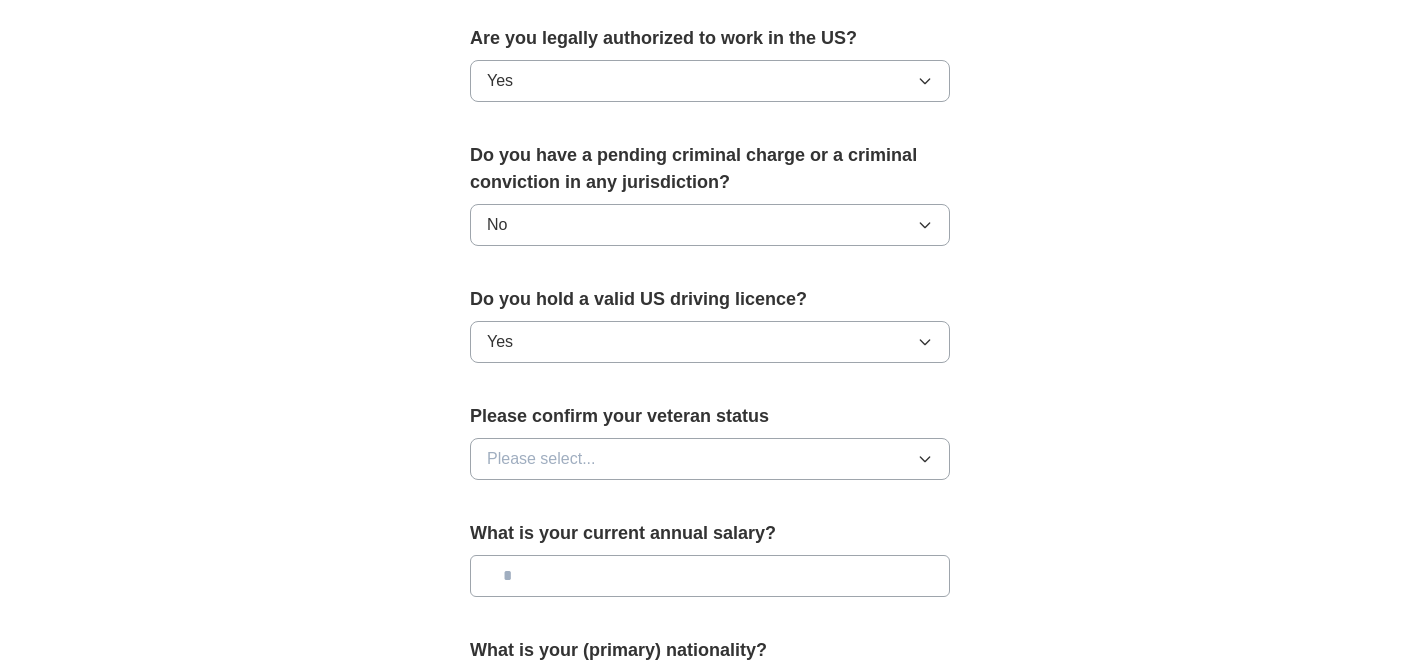 click on "Please select..." at bounding box center [710, 459] 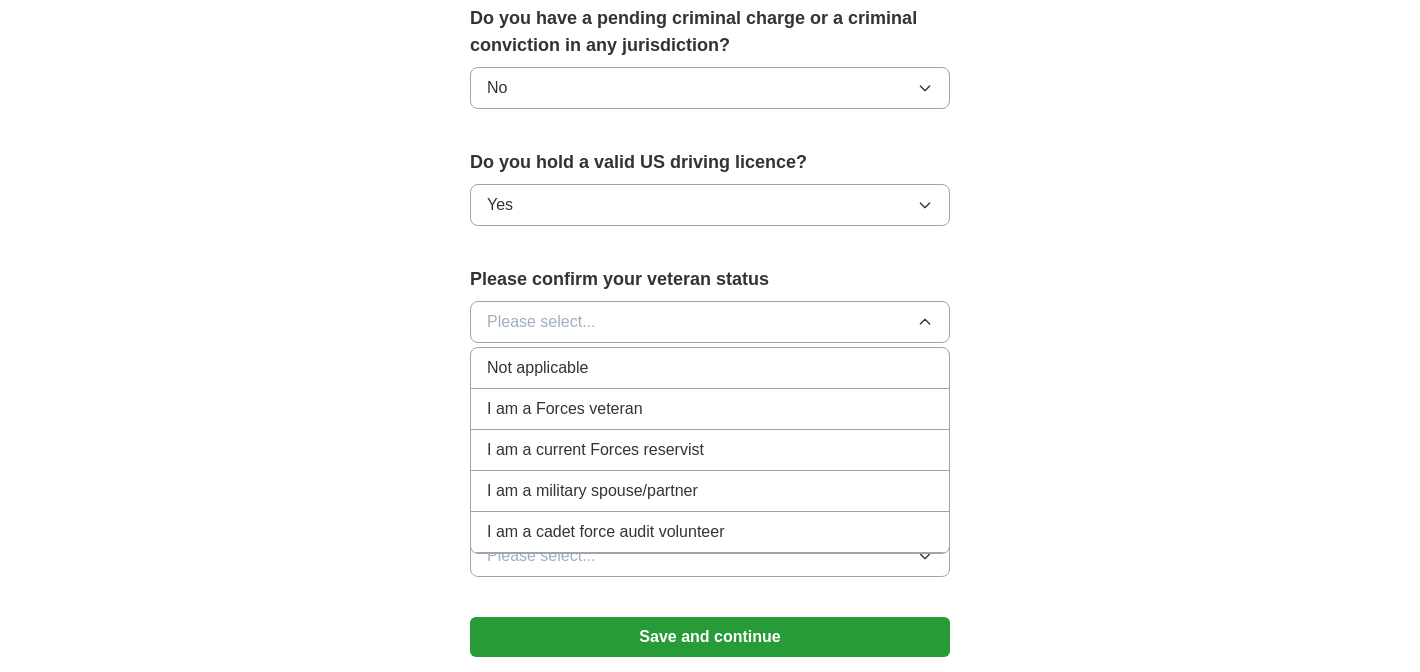 scroll, scrollTop: 1159, scrollLeft: 0, axis: vertical 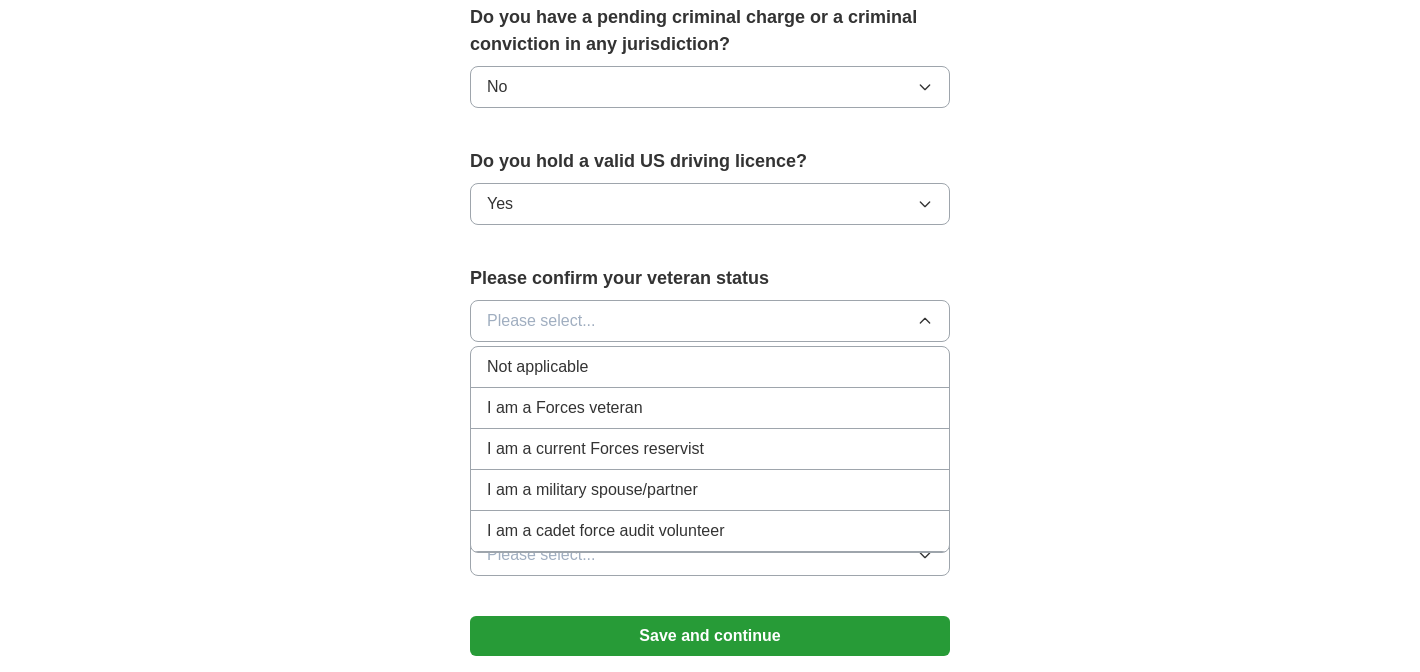 click on "Not applicable" at bounding box center [710, 367] 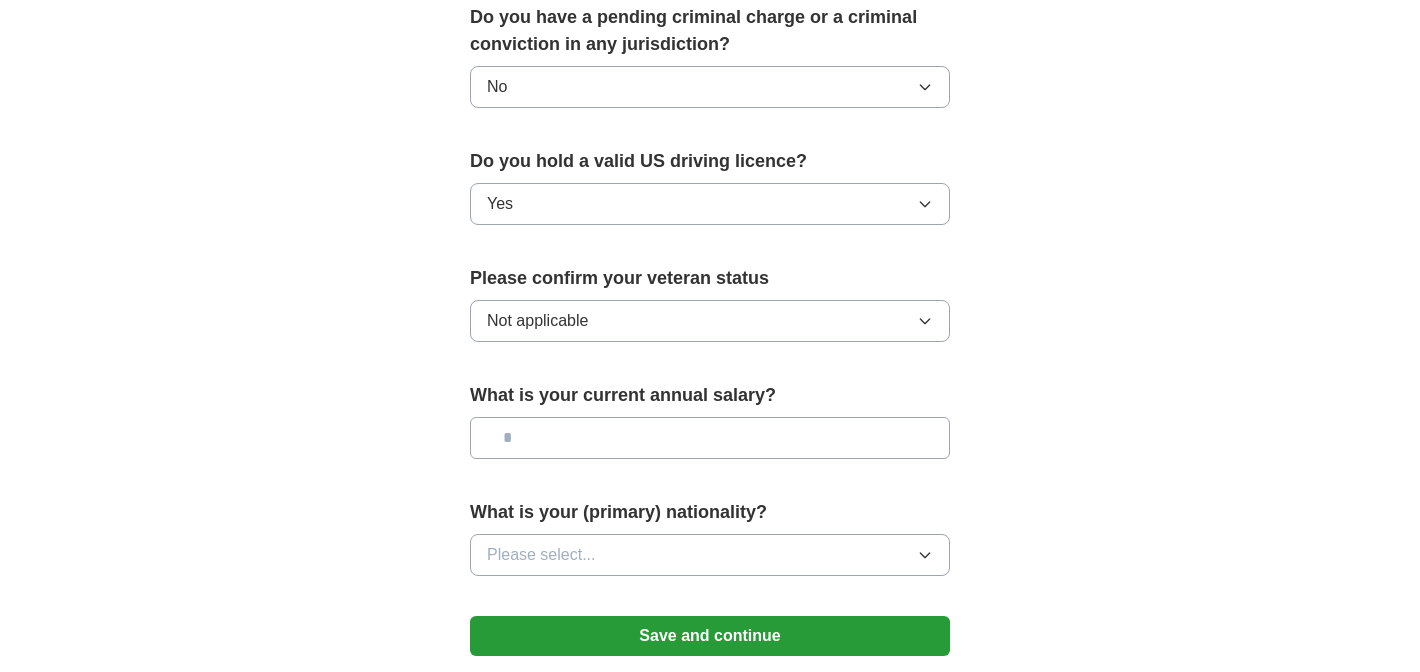 click at bounding box center [710, 438] 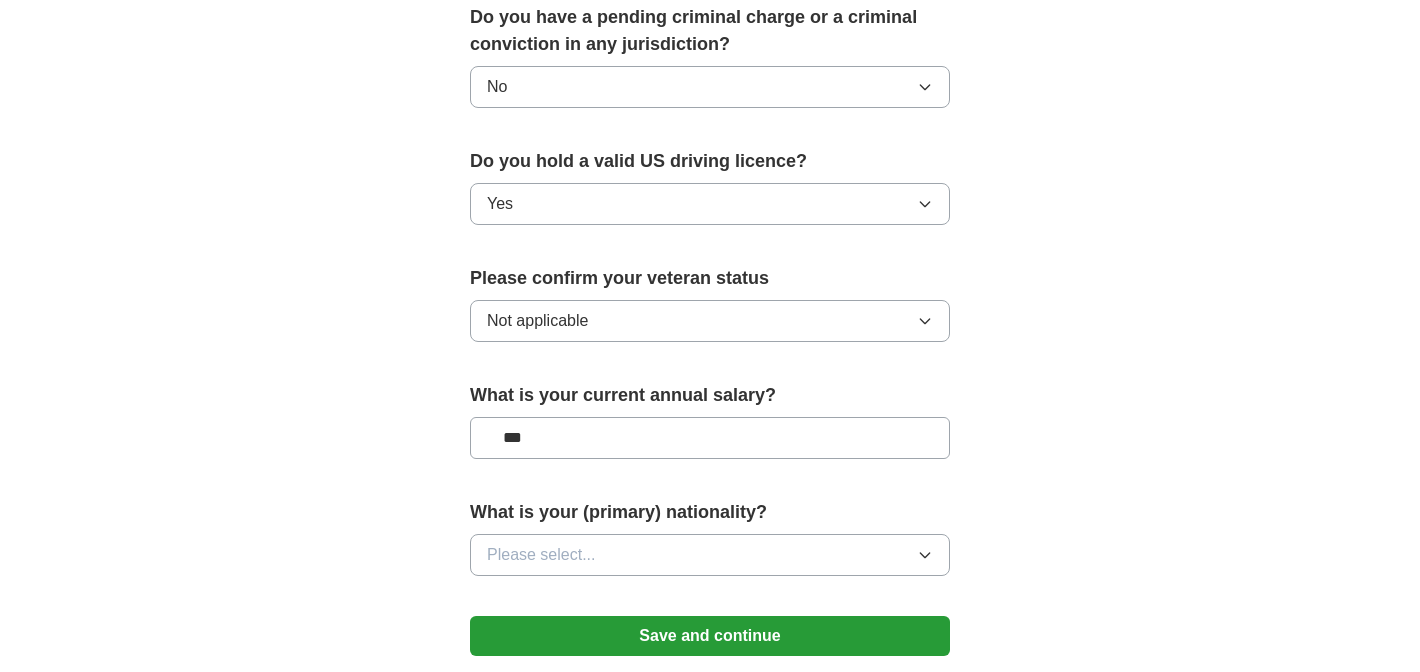 type on "**" 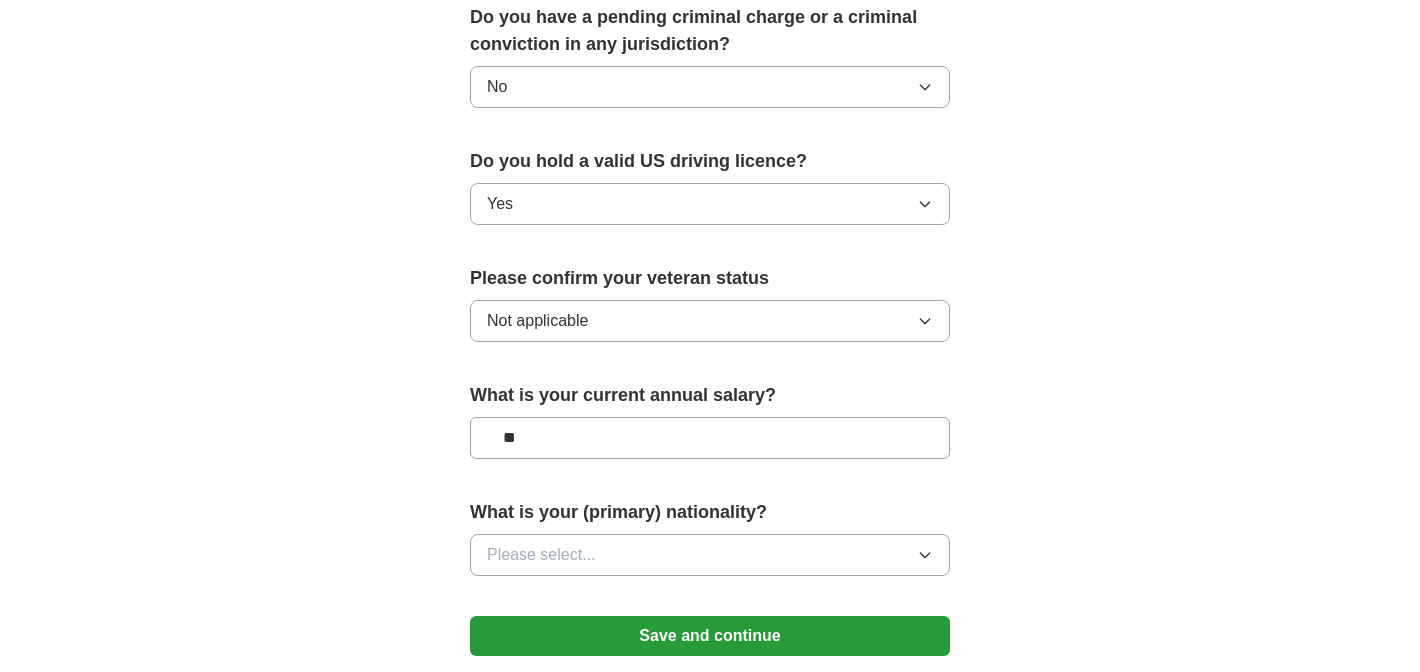 type on "**" 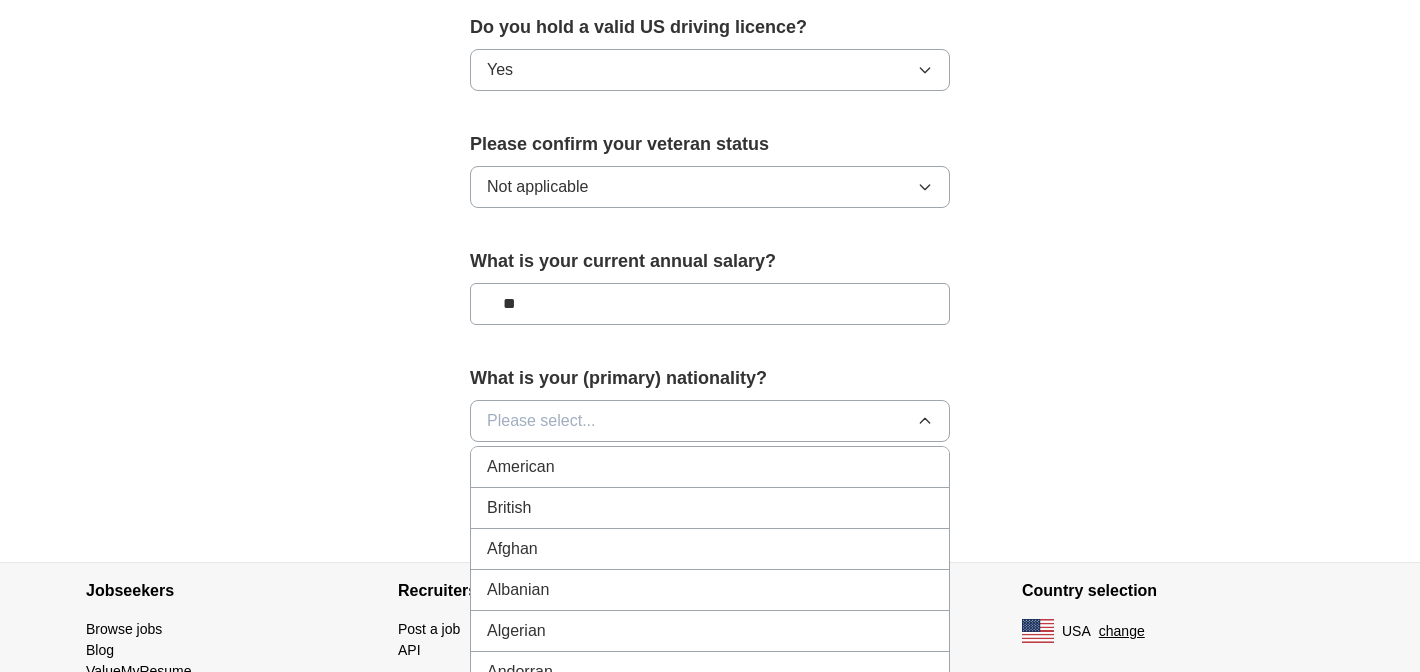 scroll, scrollTop: 1295, scrollLeft: 0, axis: vertical 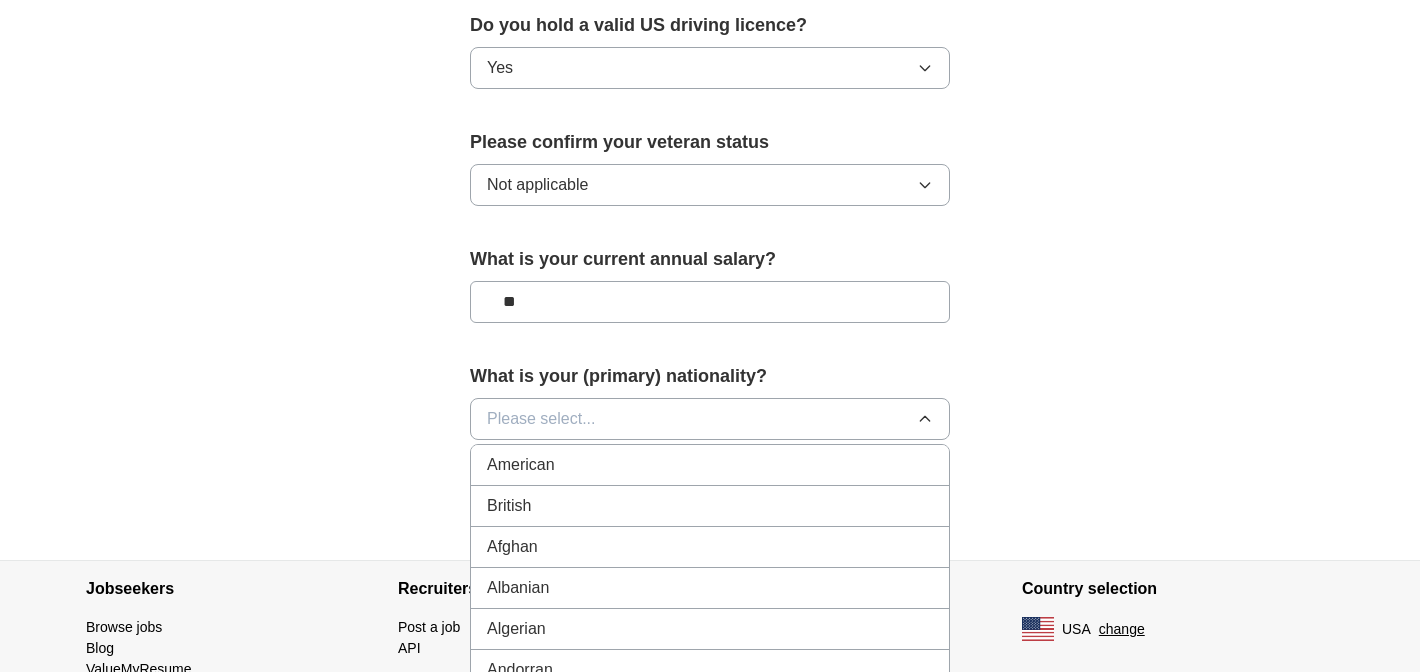 click on "American" at bounding box center (710, 465) 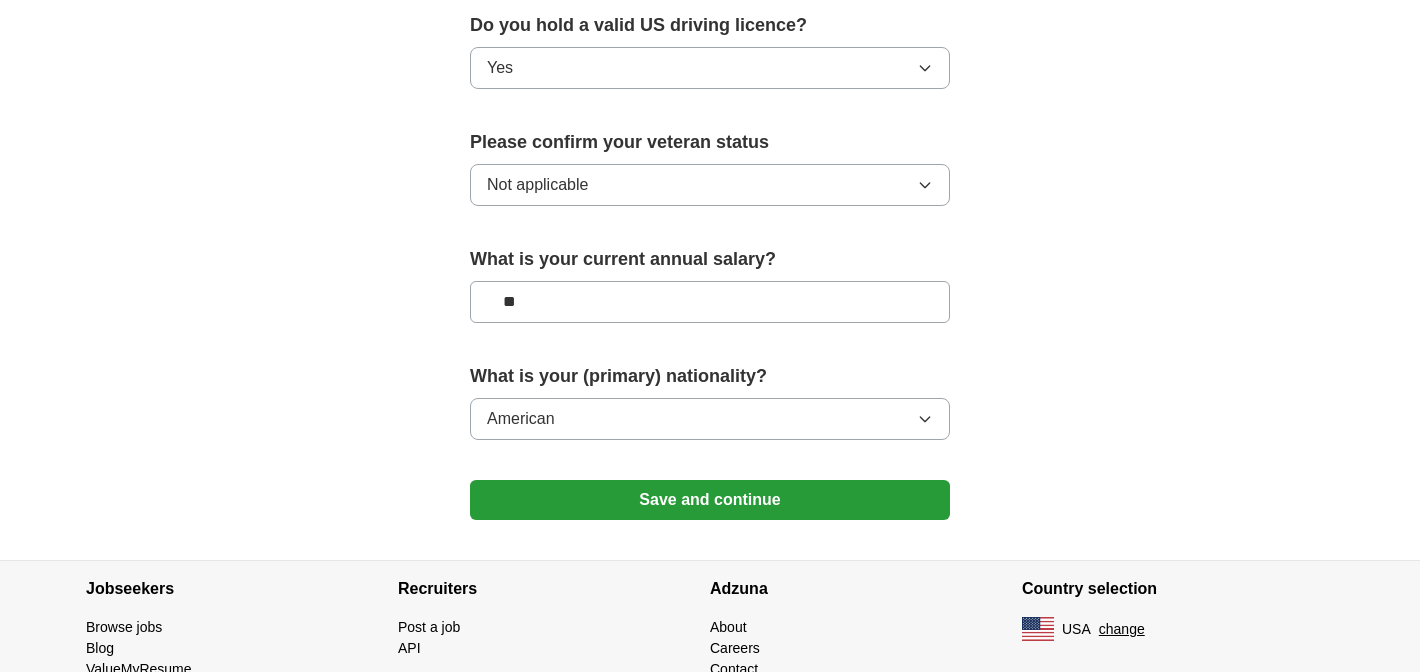 click on "Save and continue" at bounding box center (710, 500) 